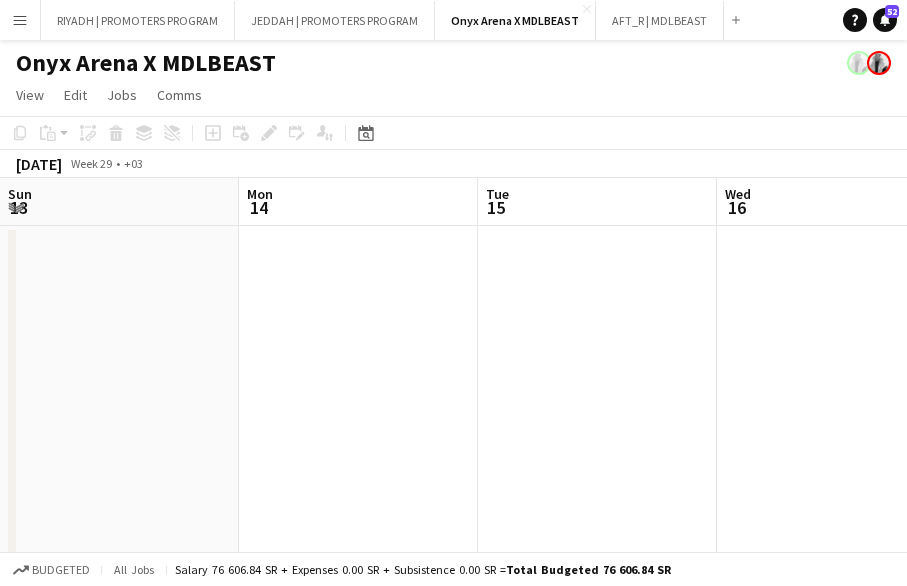 scroll, scrollTop: 0, scrollLeft: 0, axis: both 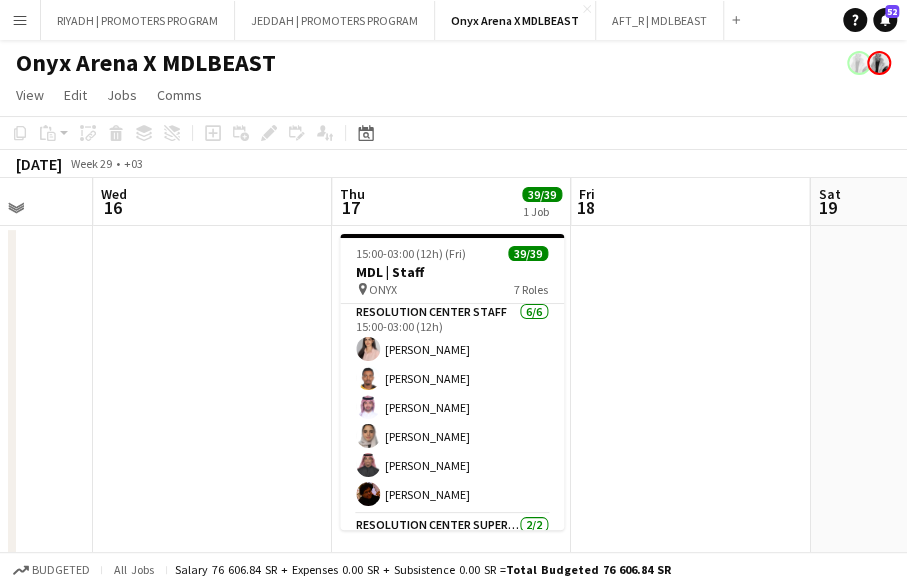 click on "Resolution Center Staff   6/6   15:00-03:00 (12h)
Manal Abdulmajeed siddik mohammed Abdulrahman Gusti reem senan shawgi siddik Waleed Shamsan" at bounding box center [452, 407] 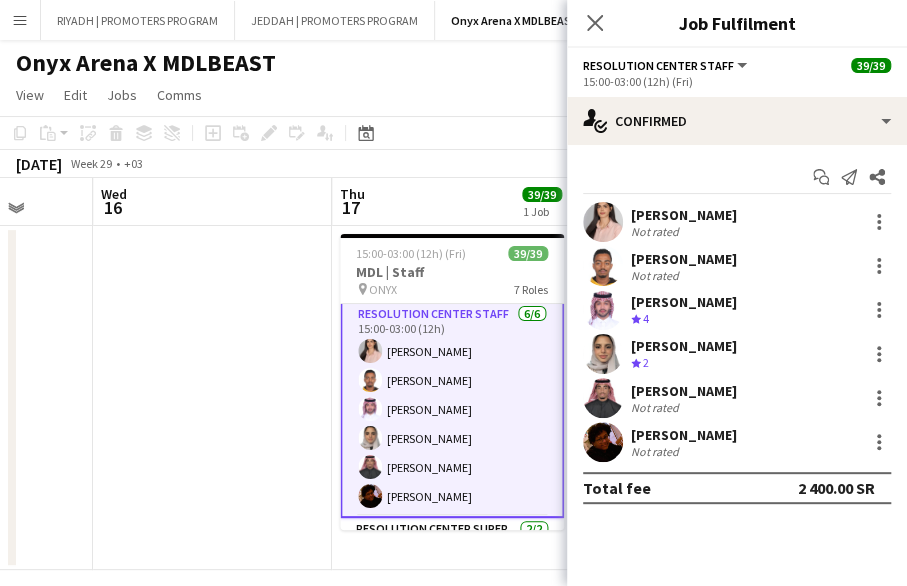 scroll, scrollTop: 170, scrollLeft: 0, axis: vertical 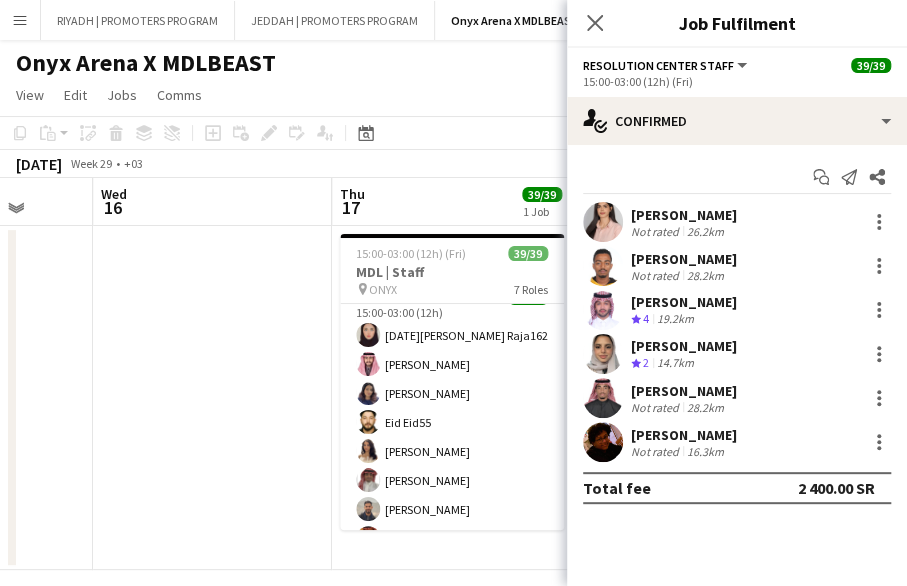 click on "Ticket Scanner   25/25   15:00-03:00 (12h)
‏Raja Abdul Rahman AlSahari Raja162 Ahmed Dardeer Nora Dukhnah Eid Eid55 Ruba Nabil Abdulmohsen Alfahmi Abdulaziz Algharbi Mahmoud Ezz Alarab Abdulkarim Ishag Khalid Alghamdi رولا السحاري Anwar Ali ALGharbi Sultan Alghamdi Sultan Alghamdi Luwam Tes ABDULRAHMAN SHAMSAN Omar Alzahrani Nawaf Alawi Awatef Noori Naif Mohsen Abdulmajed Alofi Mahad Alabsi Mohammed Fadaaq Bandar Abu Samra ahmed fatani Deena Mohammed" at bounding box center [452, 675] 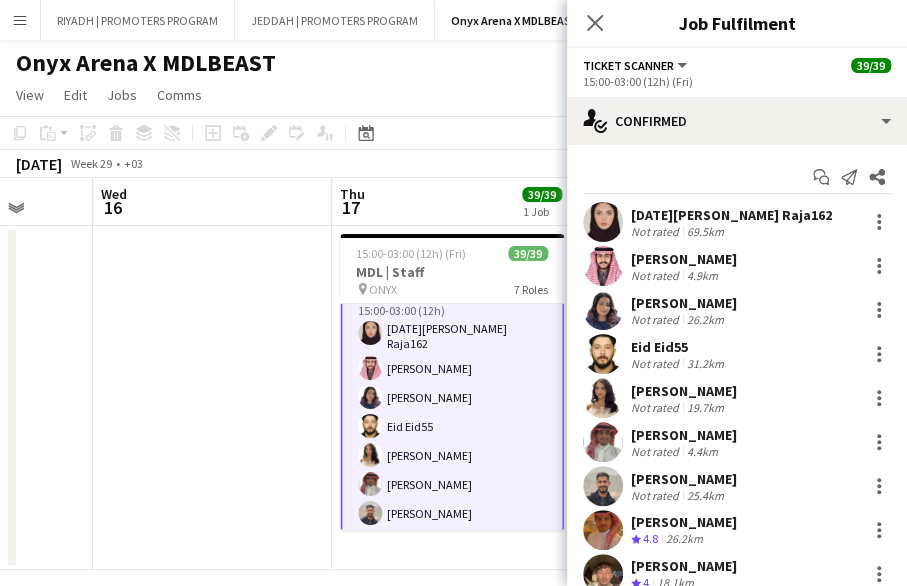 scroll, scrollTop: 494, scrollLeft: 0, axis: vertical 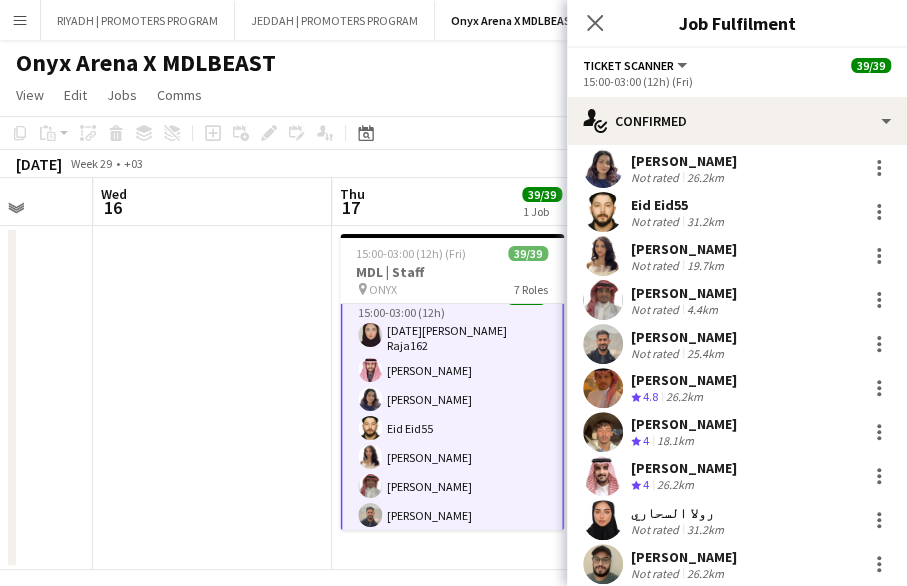 click on "18.1km" at bounding box center [675, 441] 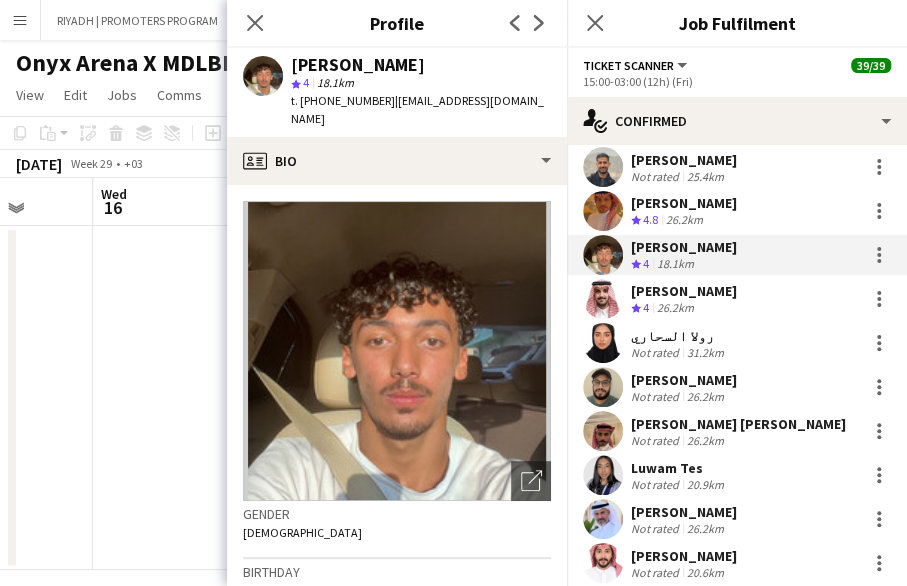 scroll, scrollTop: 321, scrollLeft: 0, axis: vertical 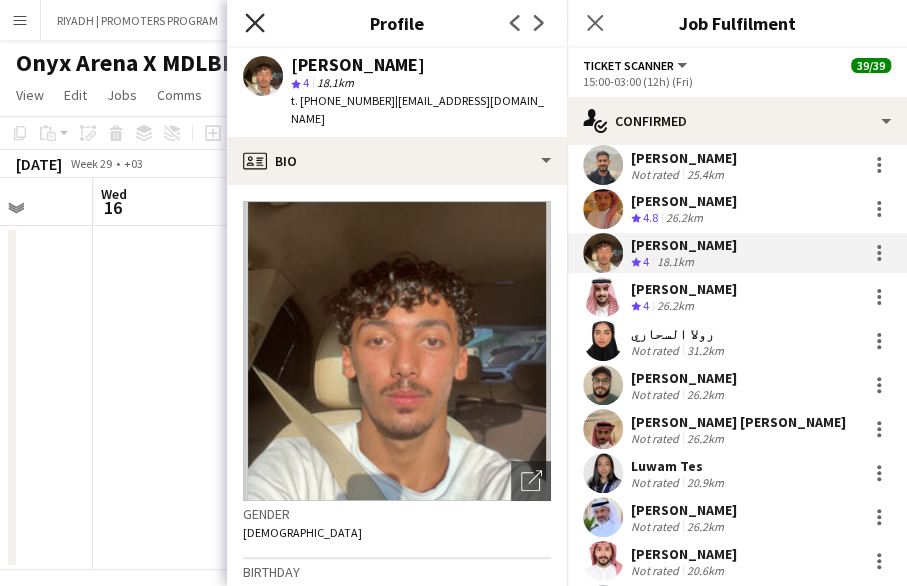 click 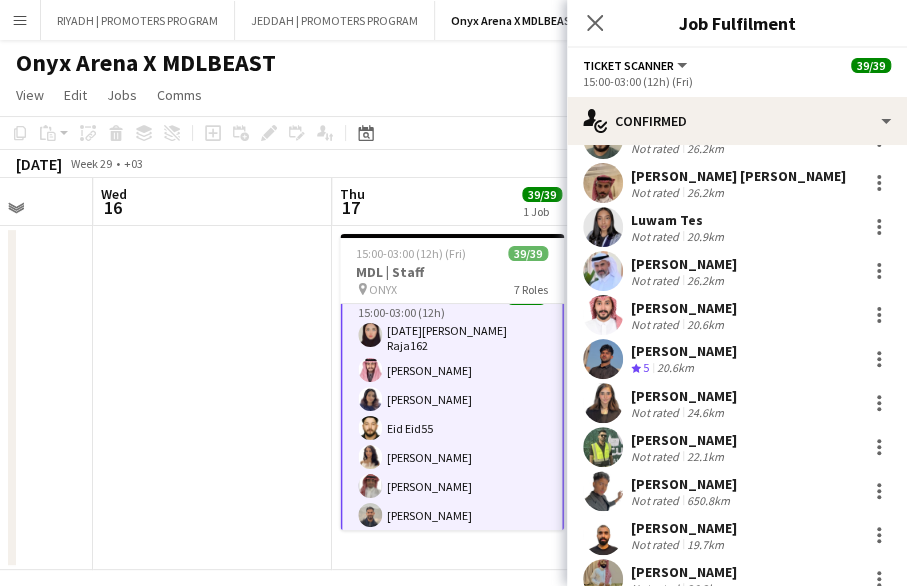 scroll, scrollTop: 780, scrollLeft: 0, axis: vertical 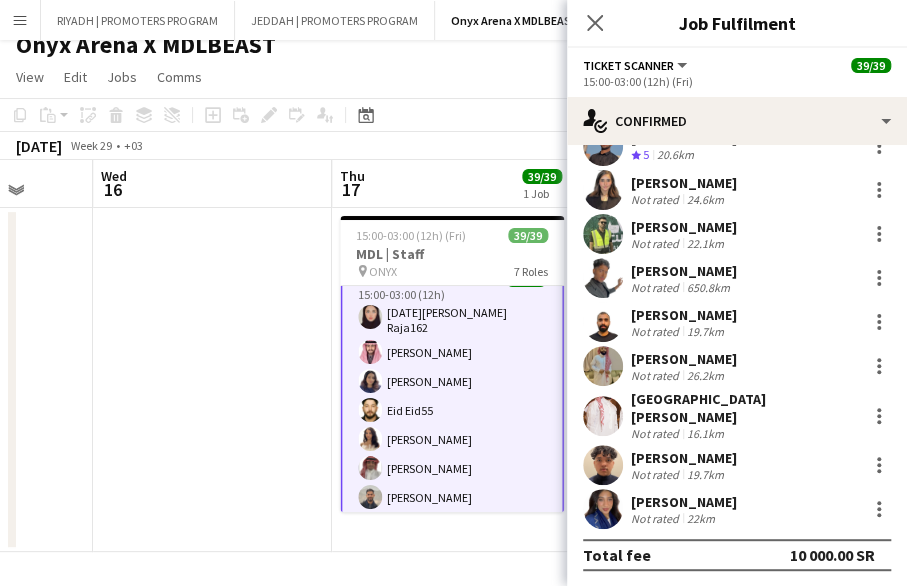 click at bounding box center (603, 509) 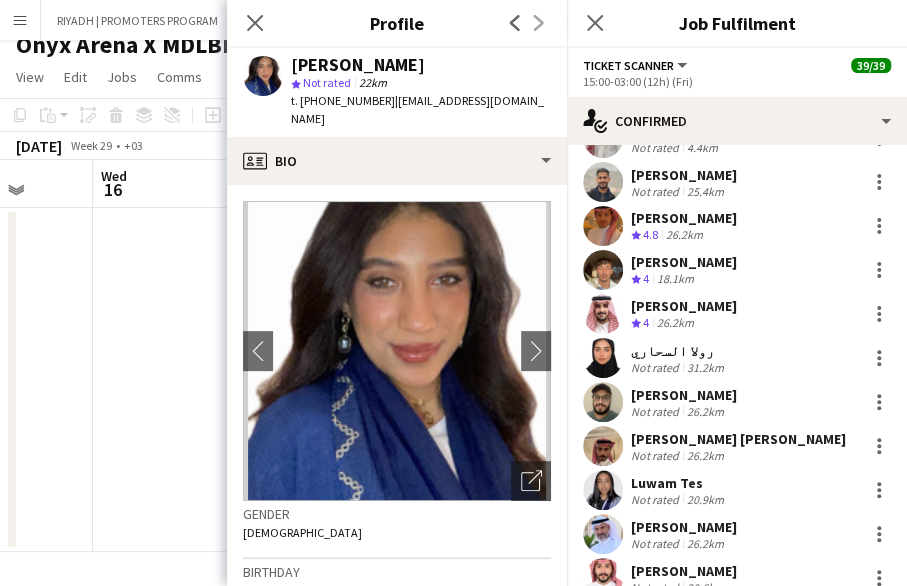 scroll, scrollTop: 298, scrollLeft: 0, axis: vertical 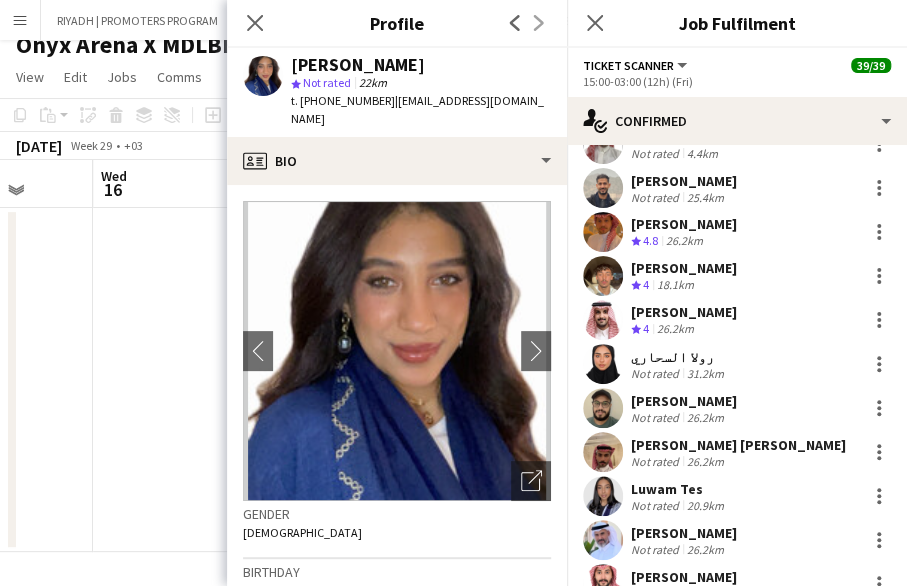 click on "Abdulkarim Ishag" at bounding box center (684, 268) 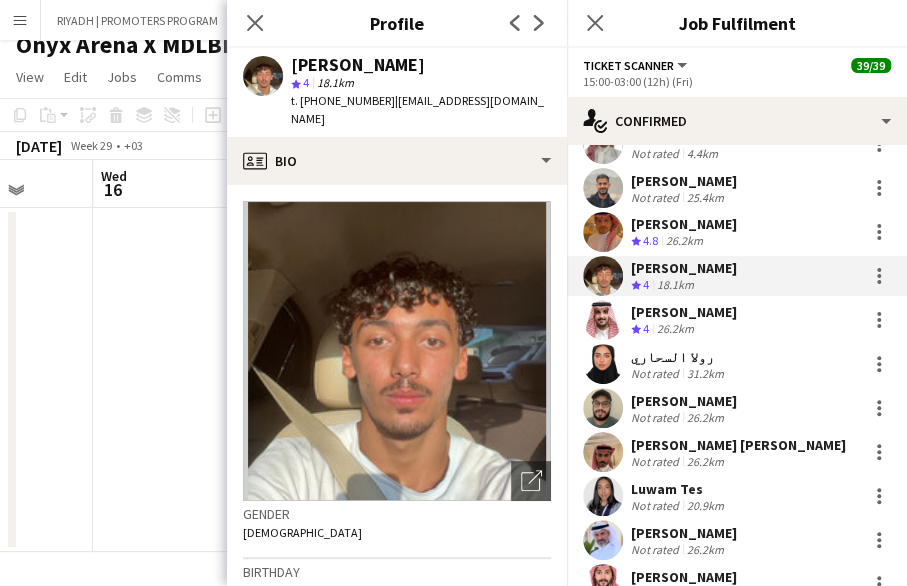 click on "Khalid Alghamdi" at bounding box center (684, 312) 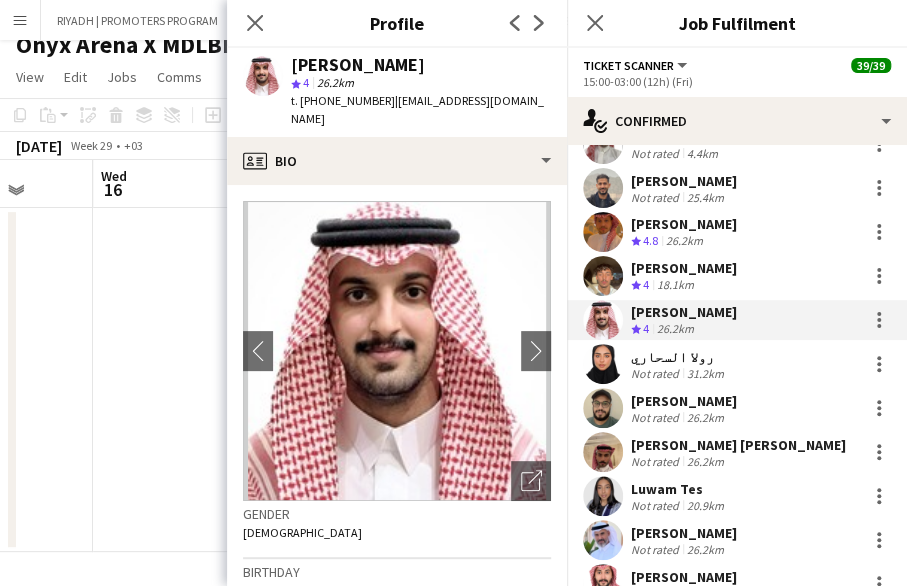 click on "Abdulkarim Ishag" at bounding box center (684, 268) 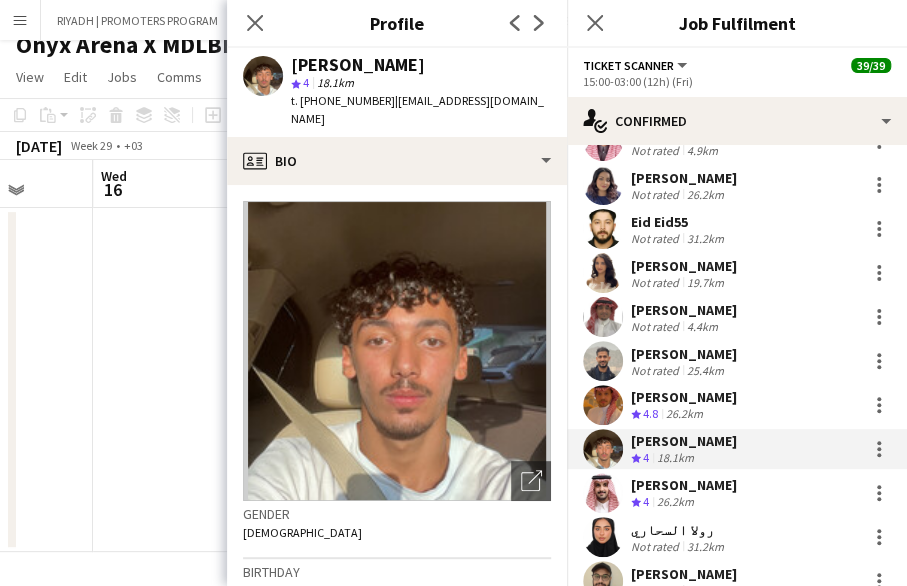 scroll, scrollTop: 126, scrollLeft: 0, axis: vertical 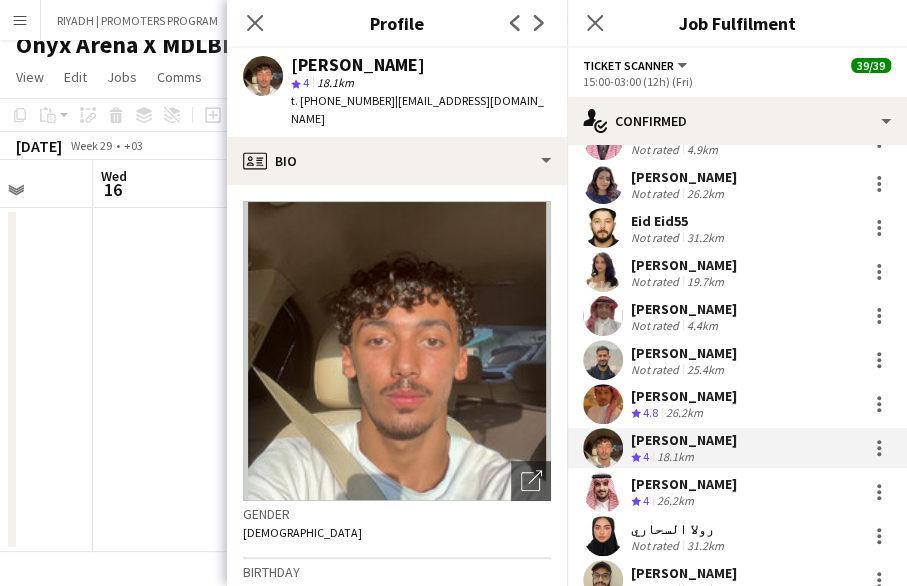 click on "Eid Eid55" at bounding box center [679, 221] 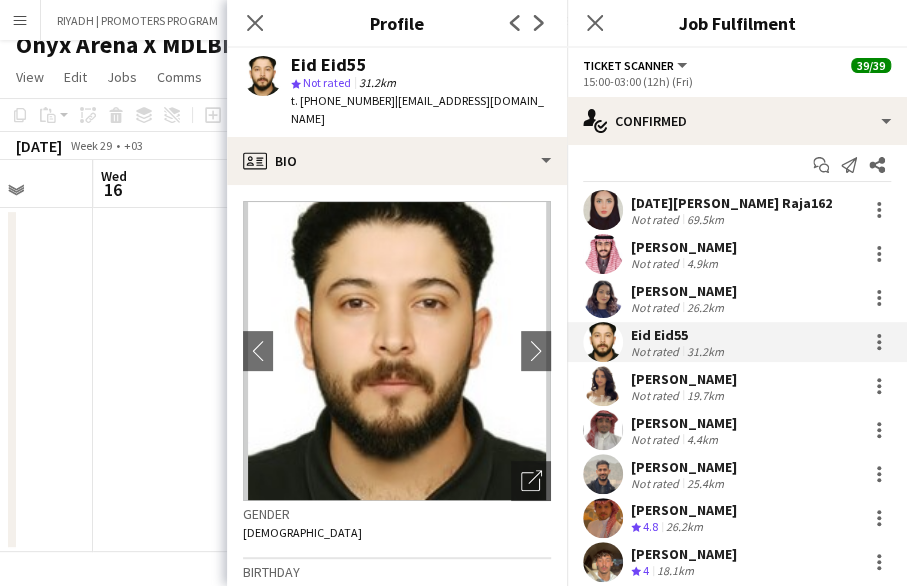 scroll, scrollTop: 10, scrollLeft: 0, axis: vertical 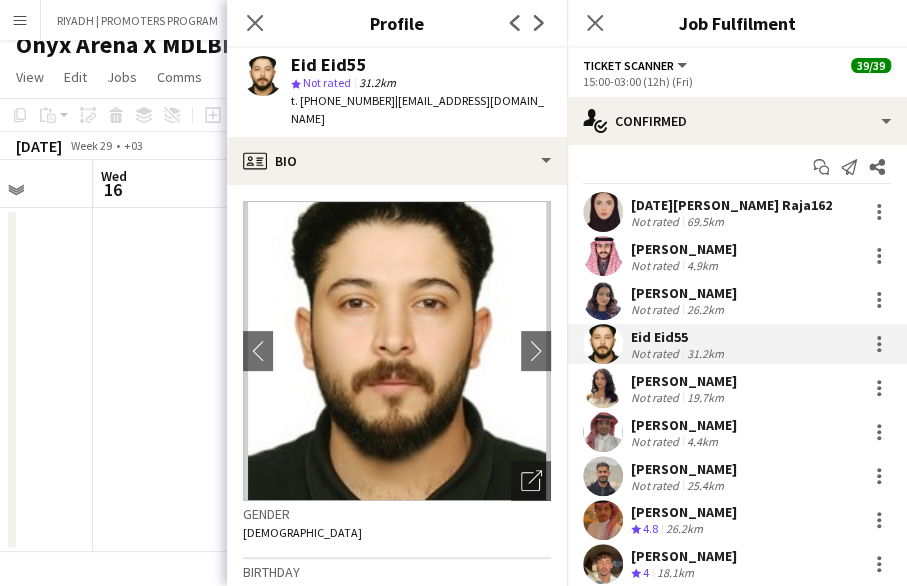 click on "‏Raja Abdul Rahman AlSahari Raja162" at bounding box center (731, 205) 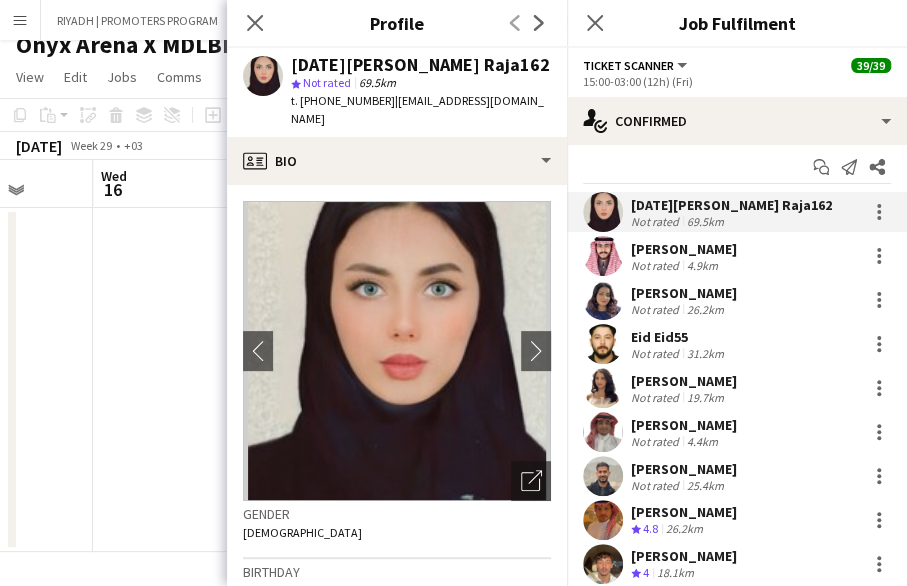 click on "Ahmed Dardeer" at bounding box center [684, 249] 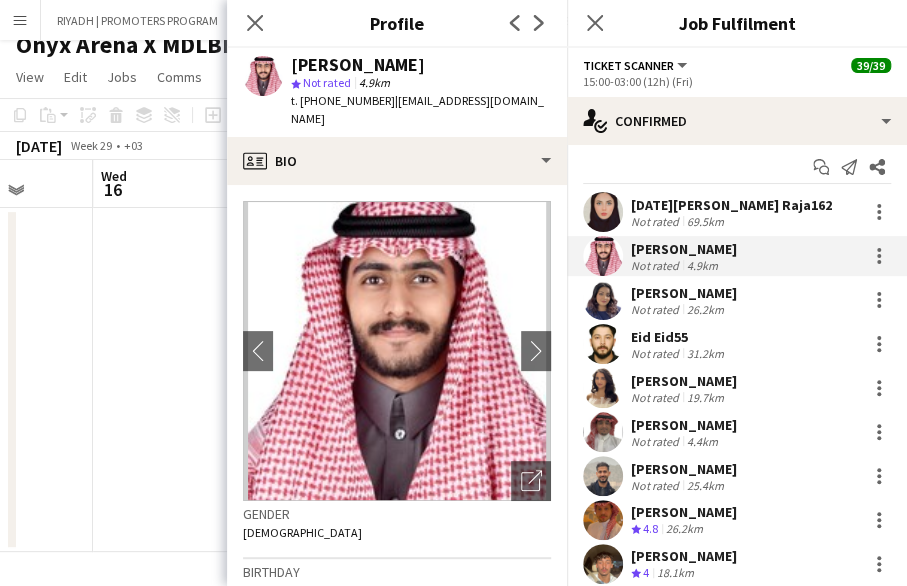click on "Nora Dukhnah" at bounding box center [684, 293] 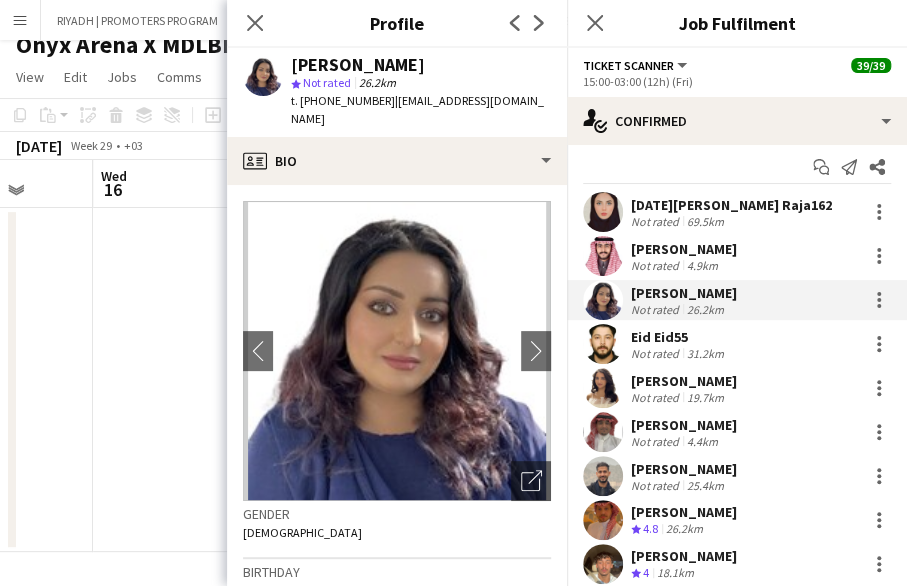 click on "Not rated" at bounding box center [657, 265] 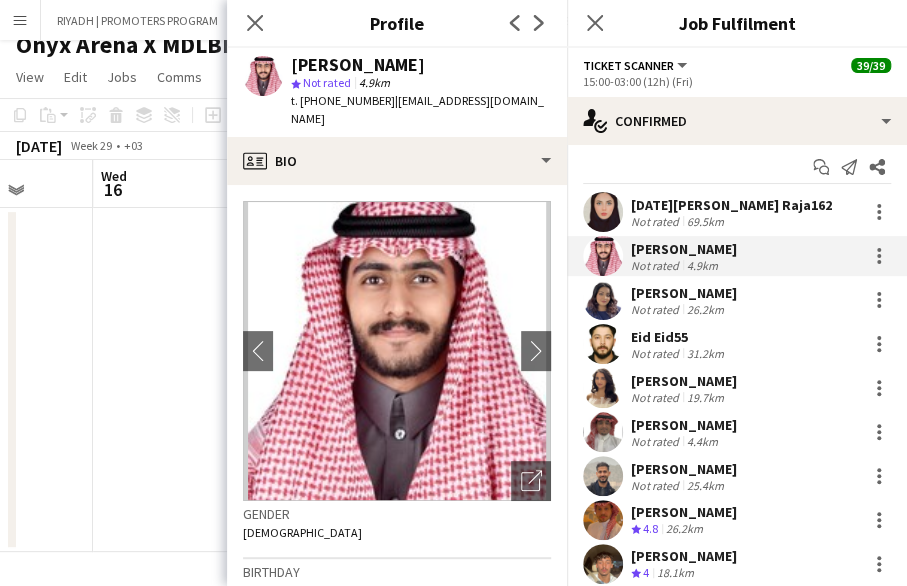 click on "Nora Dukhnah" at bounding box center (684, 293) 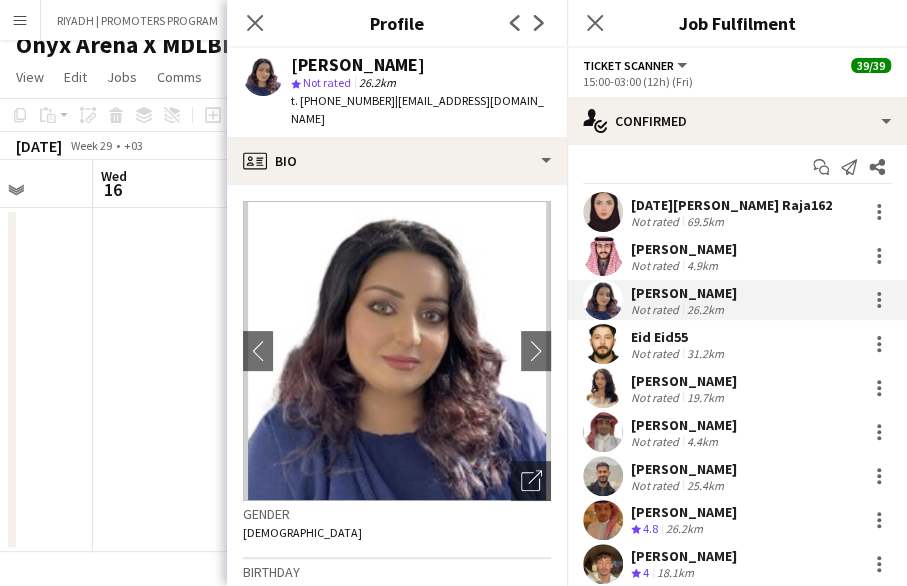 click on "Eid Eid55" at bounding box center [679, 337] 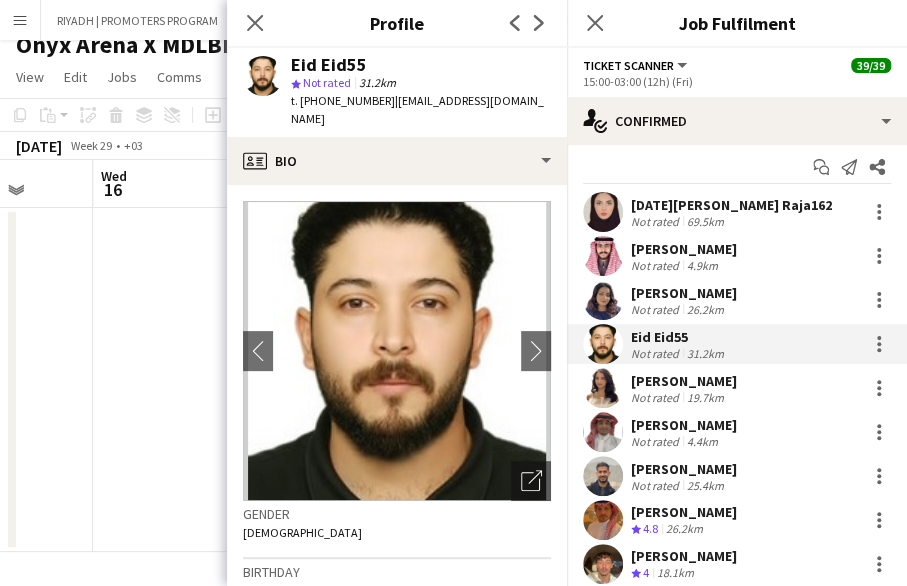 click on "Ruba Nabil" at bounding box center (684, 381) 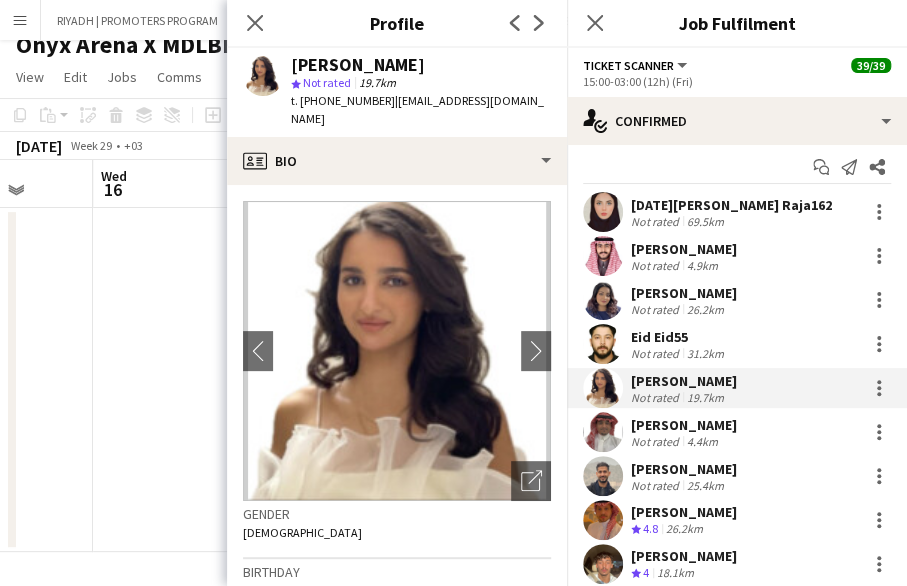 click on "Not rated" at bounding box center (657, 441) 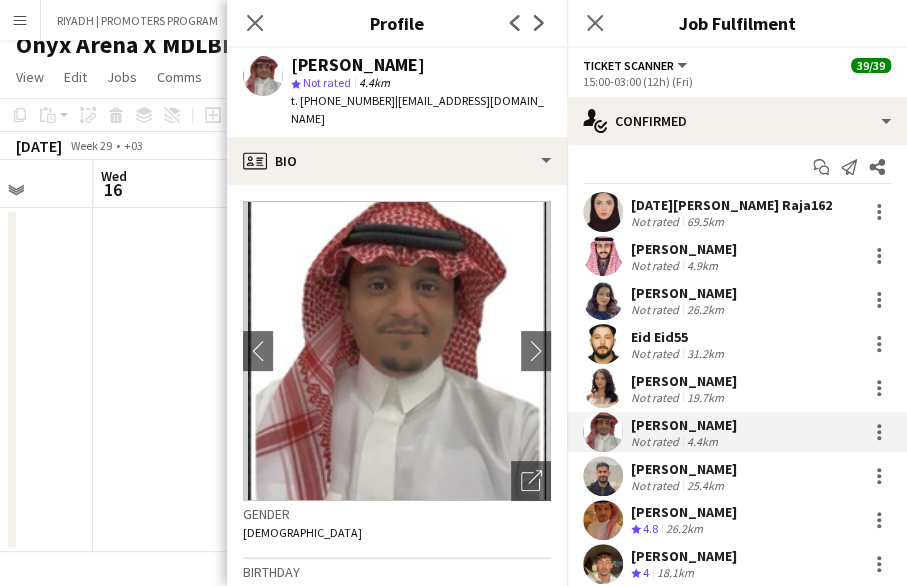 click on "Abdulaziz Algharbi" at bounding box center [684, 469] 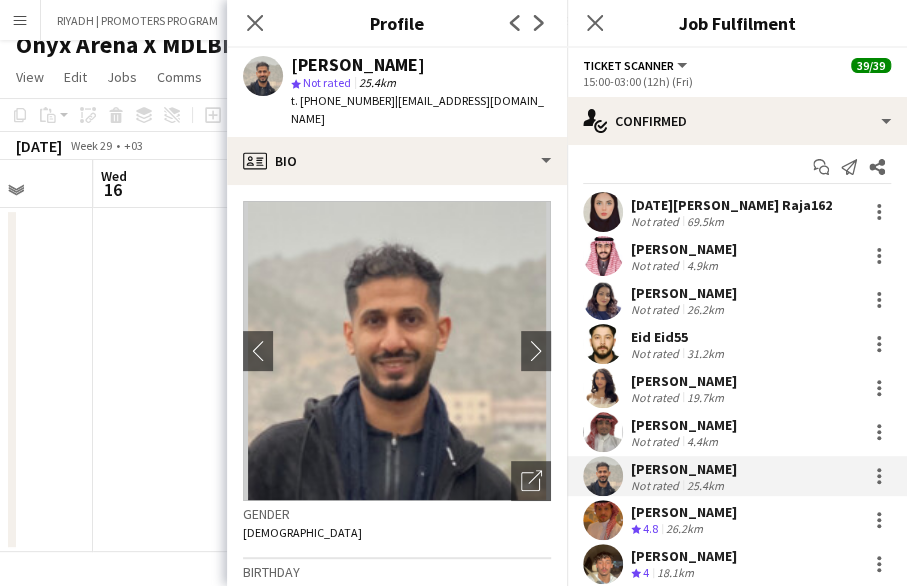 click on "Not rated" at bounding box center [657, 441] 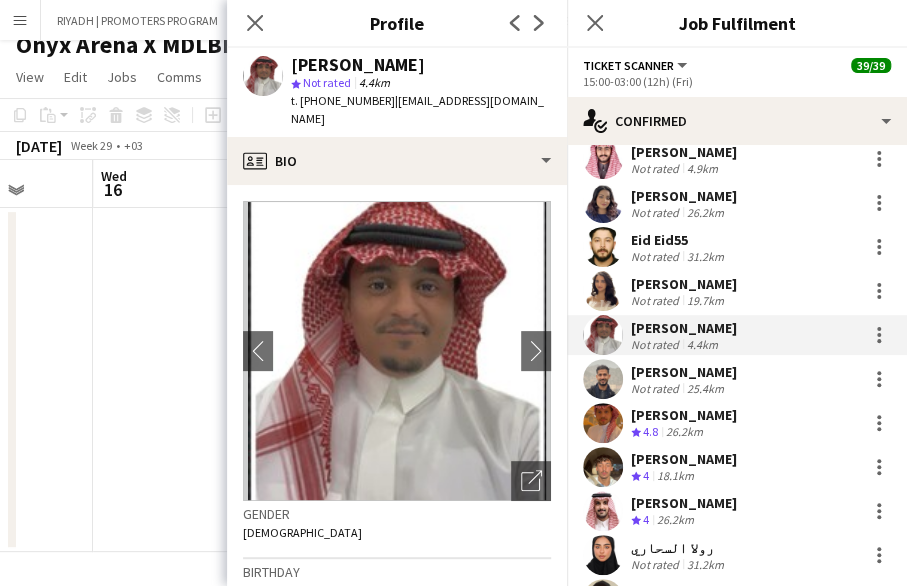 scroll, scrollTop: 108, scrollLeft: 0, axis: vertical 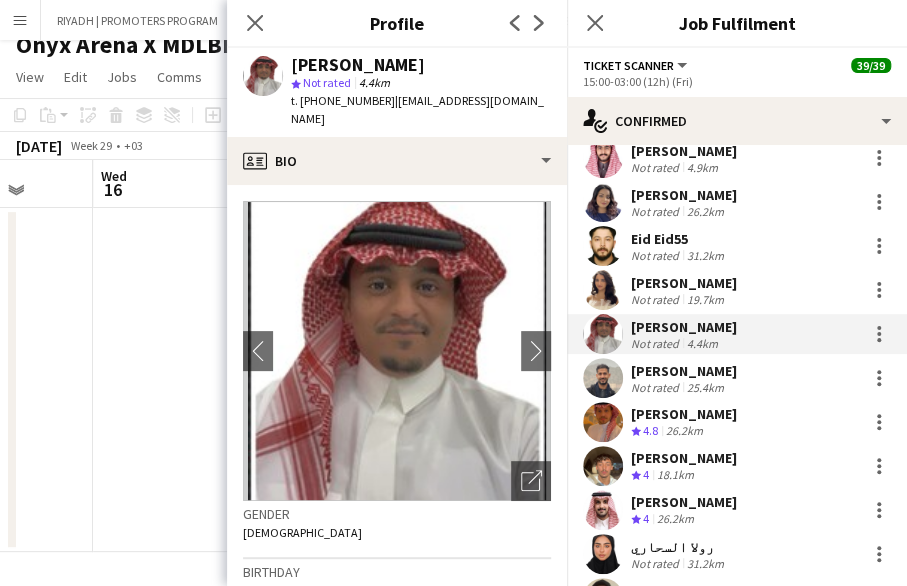 click on "Abdulaziz Algharbi" at bounding box center [684, 371] 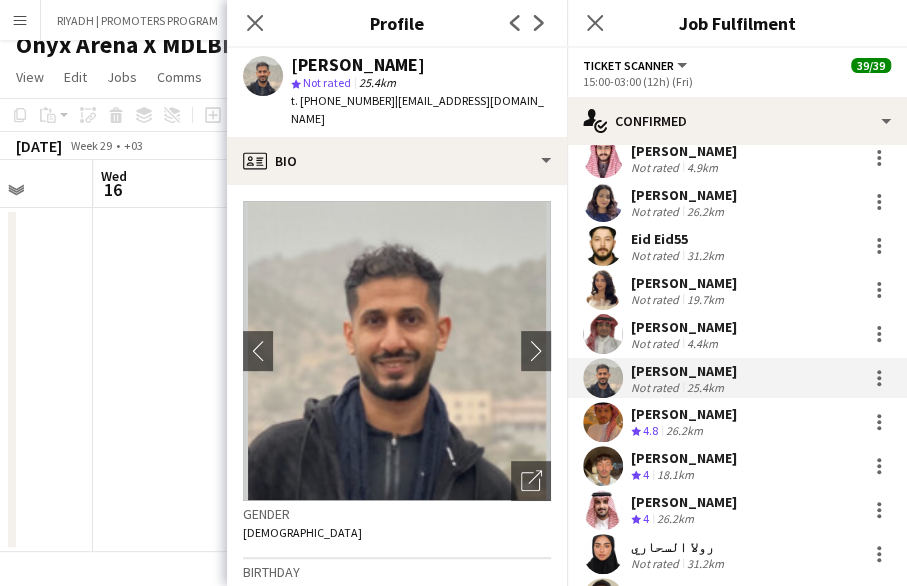 click on "Abdulmohsen Alfahmi" at bounding box center [684, 327] 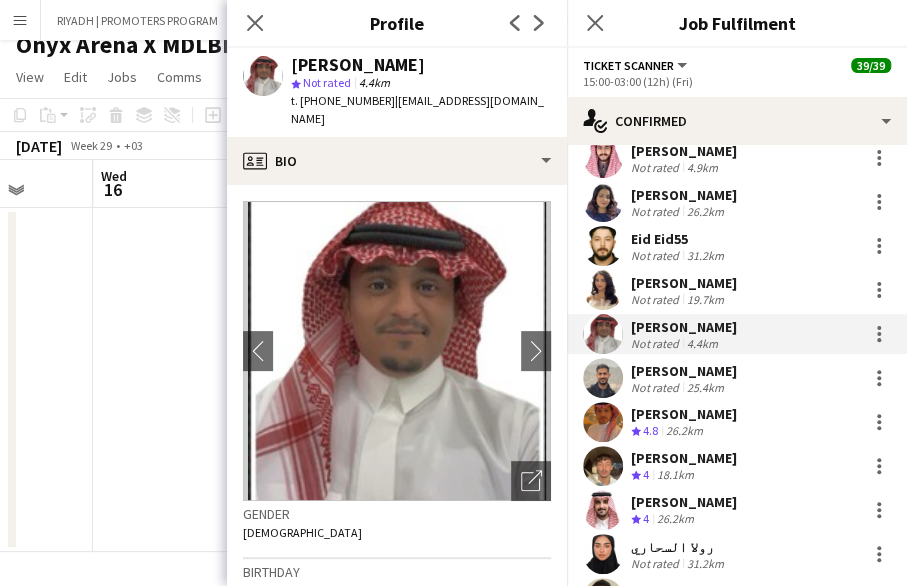 click on "Abdulaziz Algharbi" at bounding box center (684, 371) 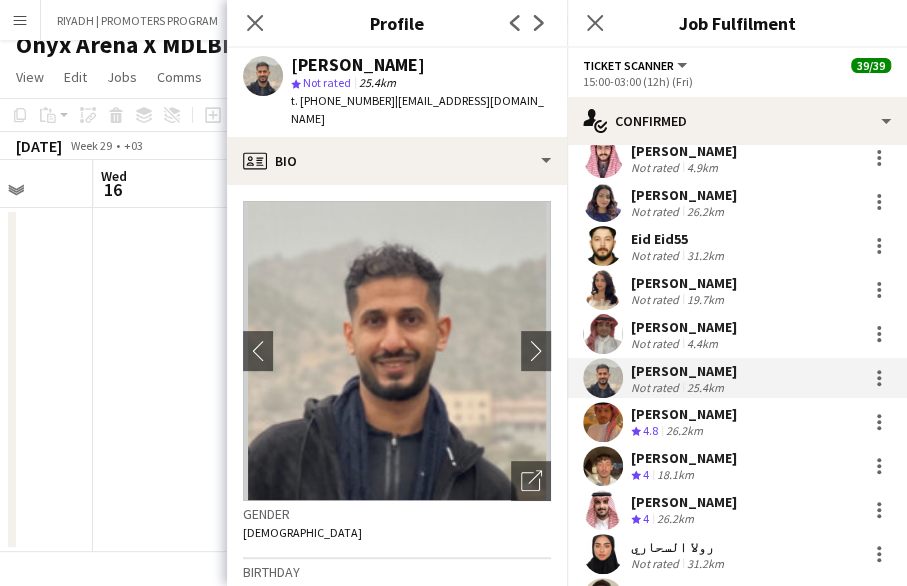 click on "Mahmoud Ezz Alarab" at bounding box center (684, 414) 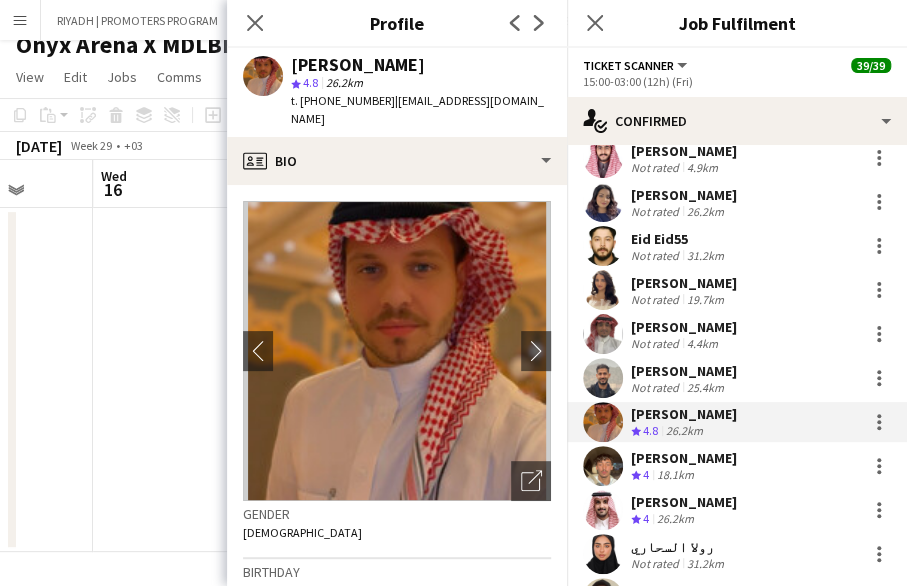 click on "Abdulkarim Ishag" at bounding box center (684, 458) 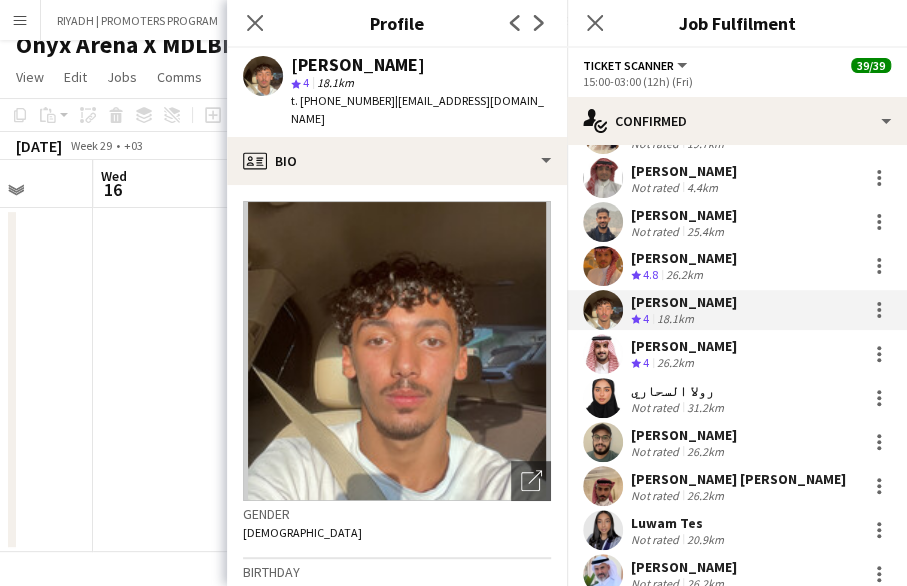 scroll, scrollTop: 265, scrollLeft: 0, axis: vertical 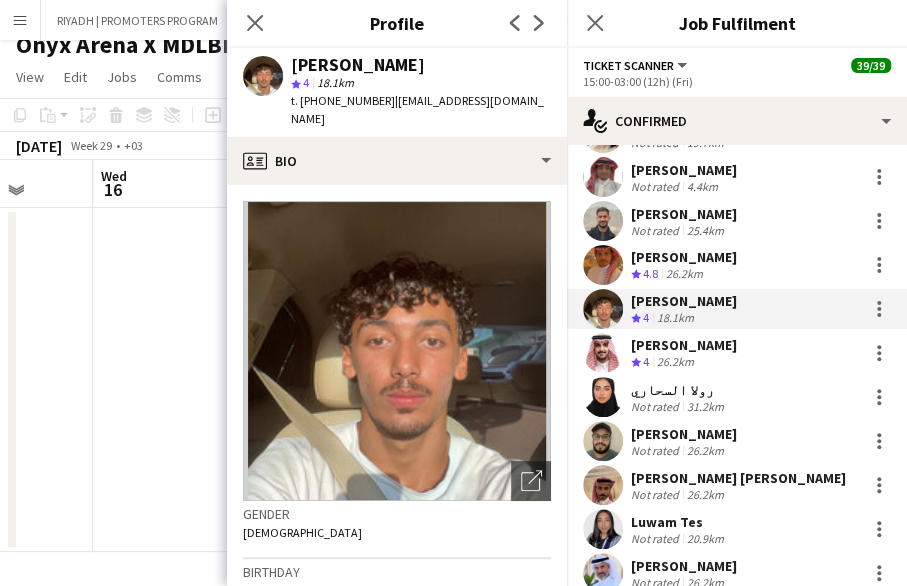 click on "Khalid Alghamdi" at bounding box center (684, 345) 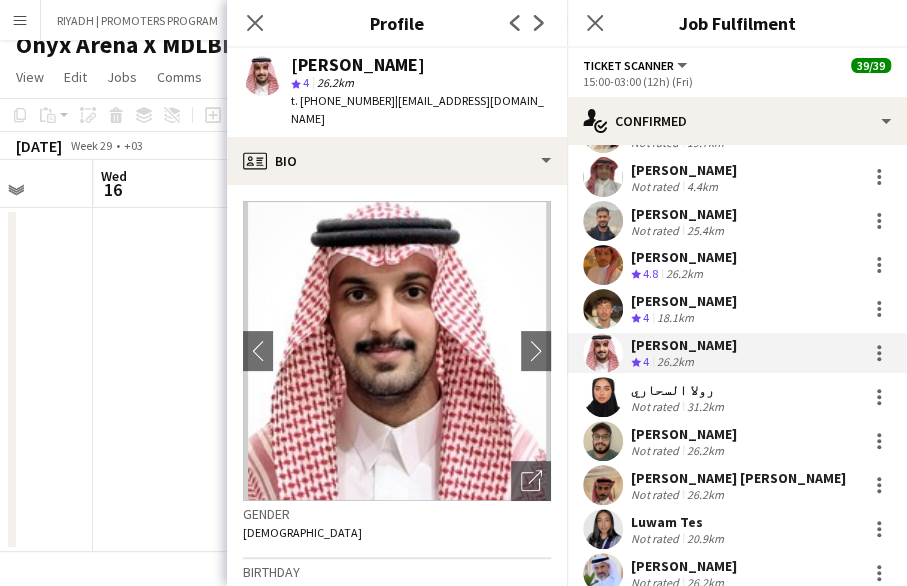 click on "رولا السحاري" at bounding box center [679, 390] 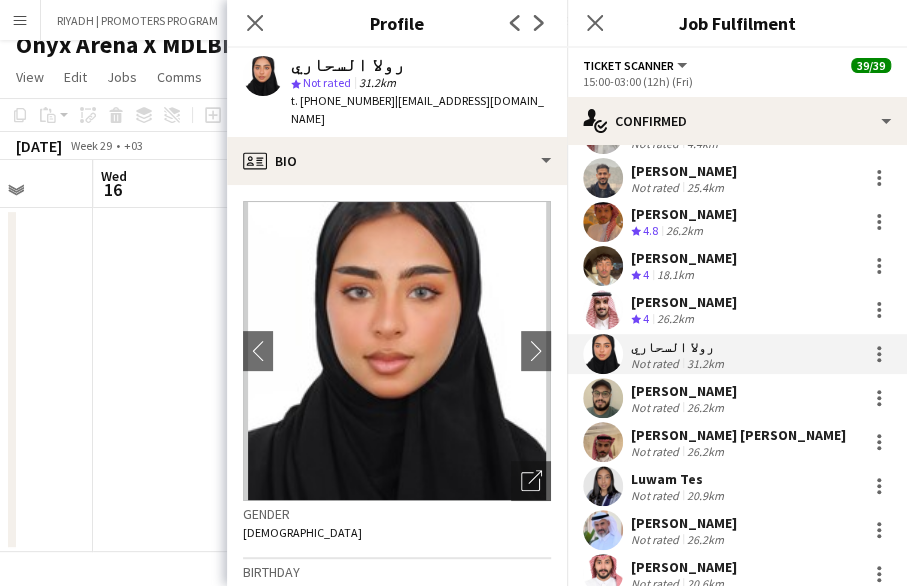scroll, scrollTop: 325, scrollLeft: 0, axis: vertical 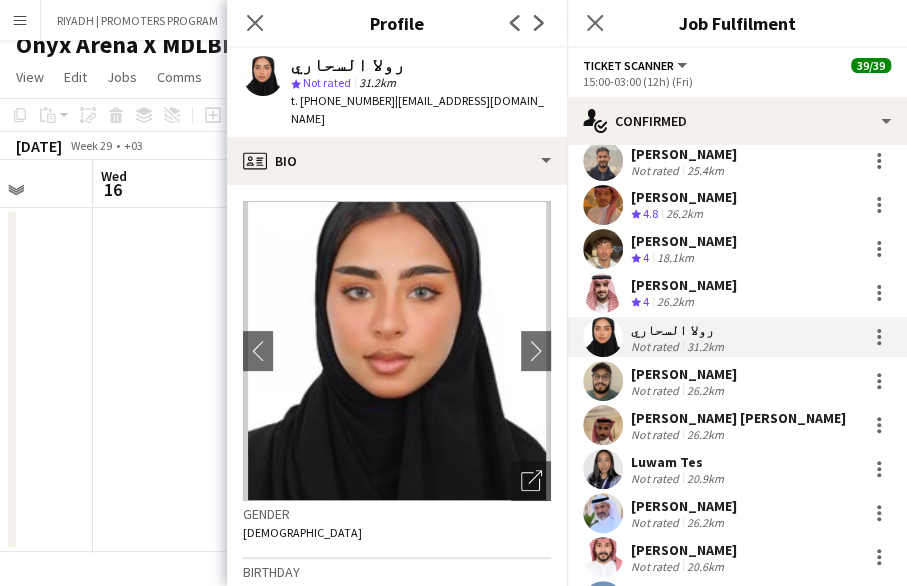 click on "Anwar Ali ALGharbi" at bounding box center [684, 374] 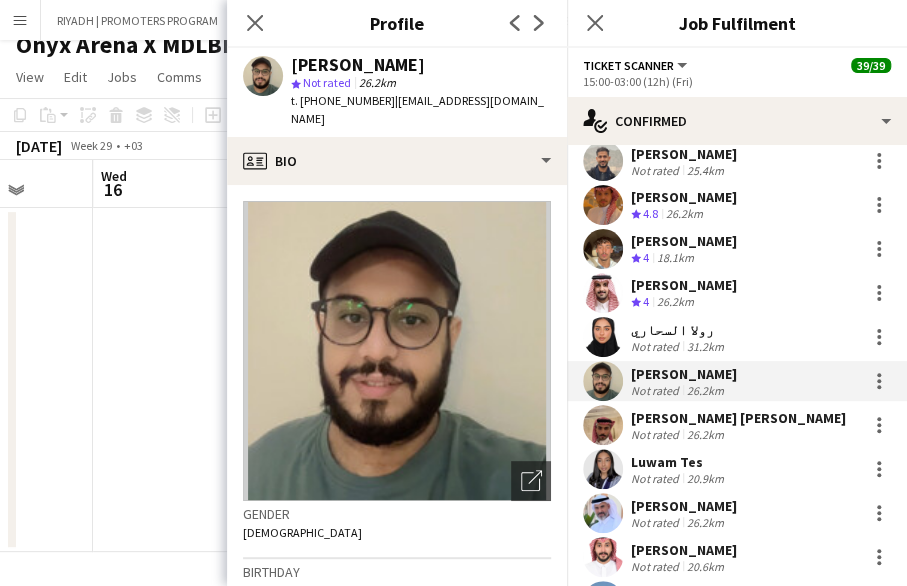 click on "Sultan Alghamdi Sultan Alghamdi" at bounding box center (738, 418) 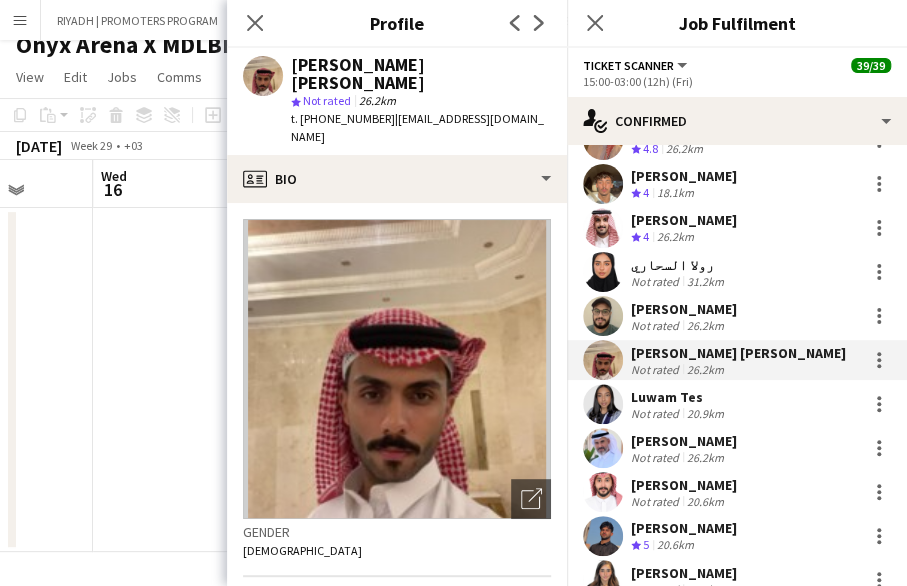 scroll, scrollTop: 395, scrollLeft: 0, axis: vertical 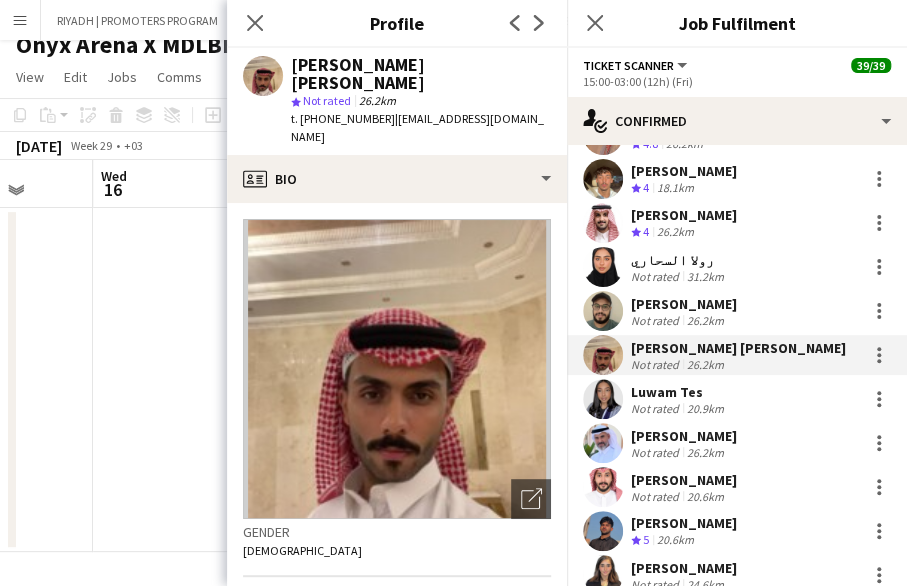 click on "Luwam Tes" at bounding box center [679, 392] 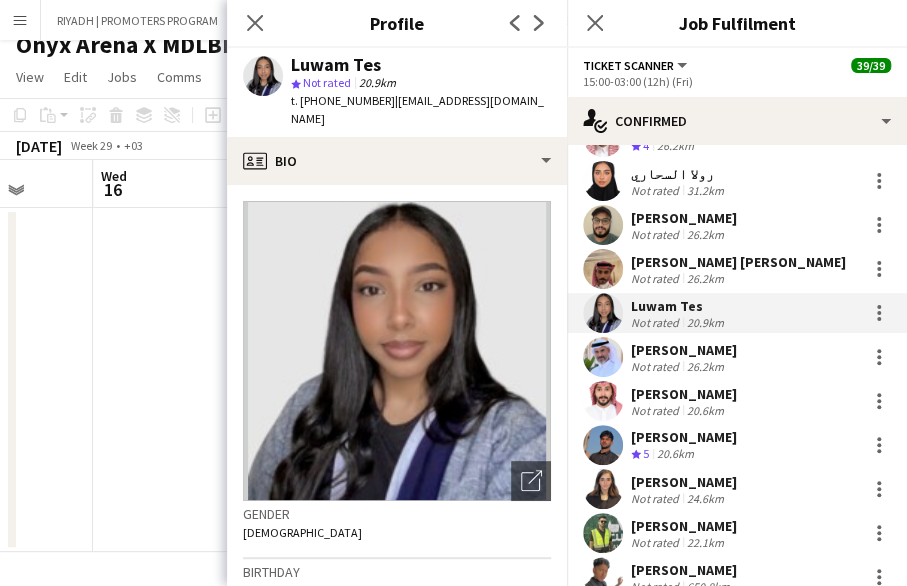 scroll, scrollTop: 482, scrollLeft: 0, axis: vertical 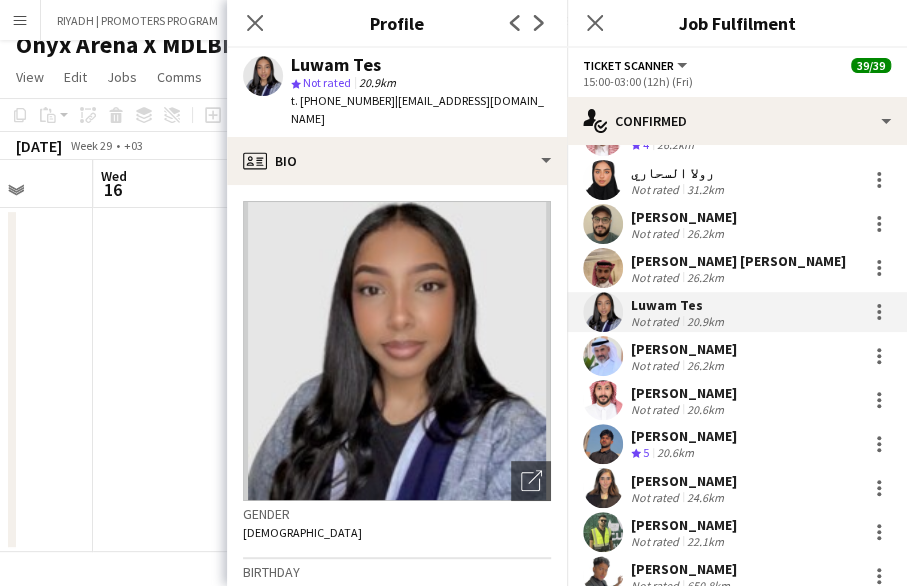 click on "Not rated" at bounding box center (657, 365) 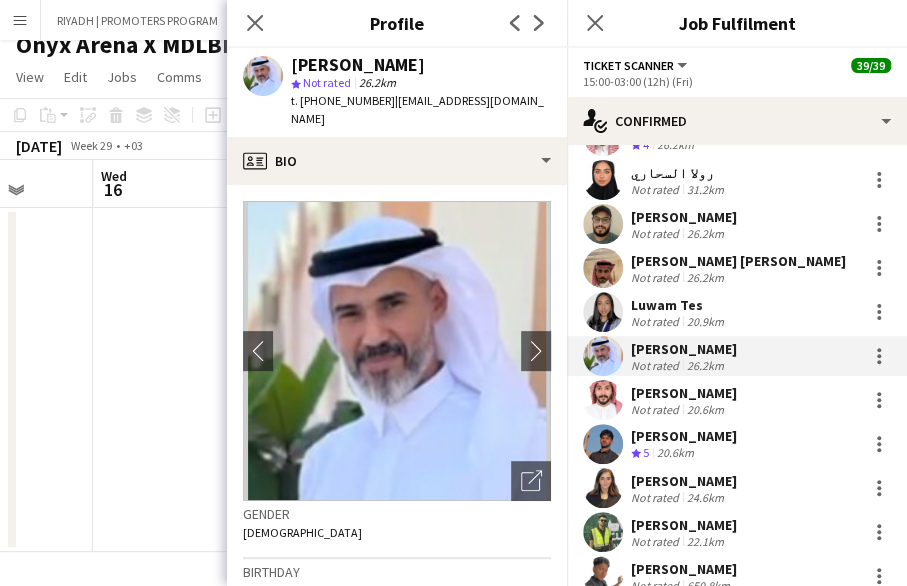 click on "Omar Alzahrani" at bounding box center (684, 393) 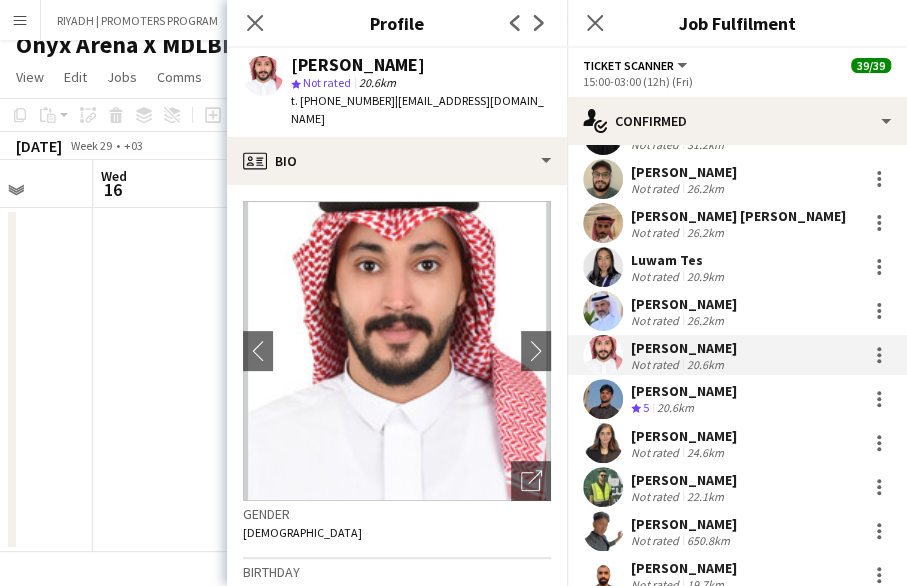 scroll, scrollTop: 530, scrollLeft: 0, axis: vertical 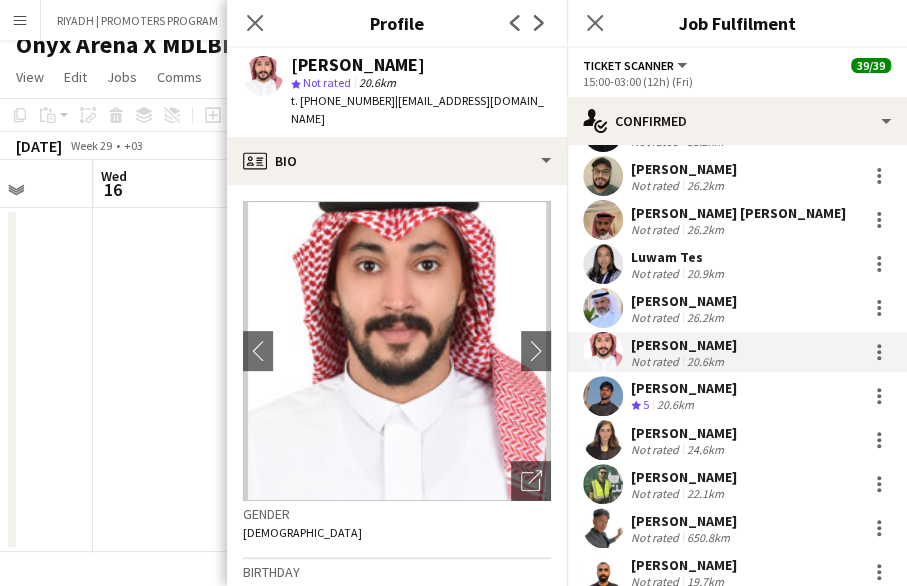 click on "Nawaf Alawi" at bounding box center [684, 388] 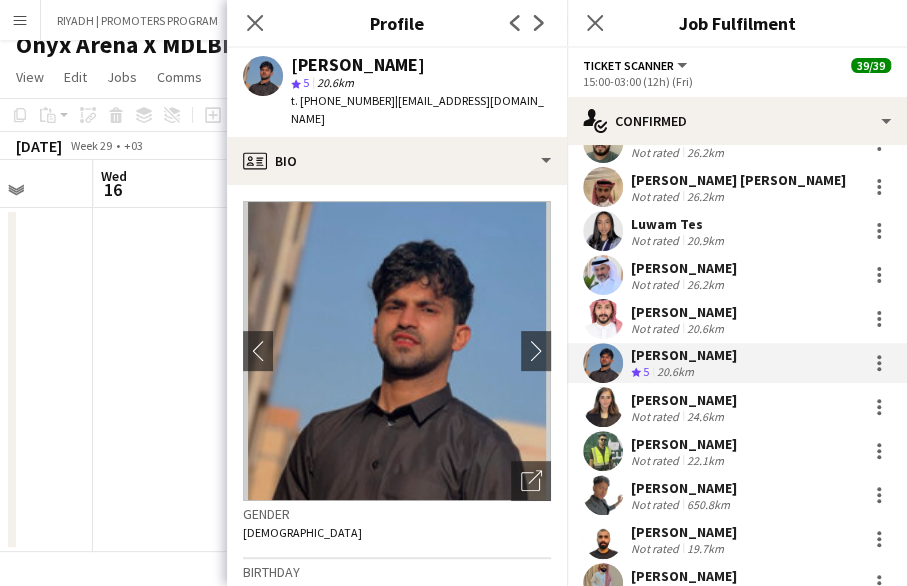 scroll, scrollTop: 568, scrollLeft: 0, axis: vertical 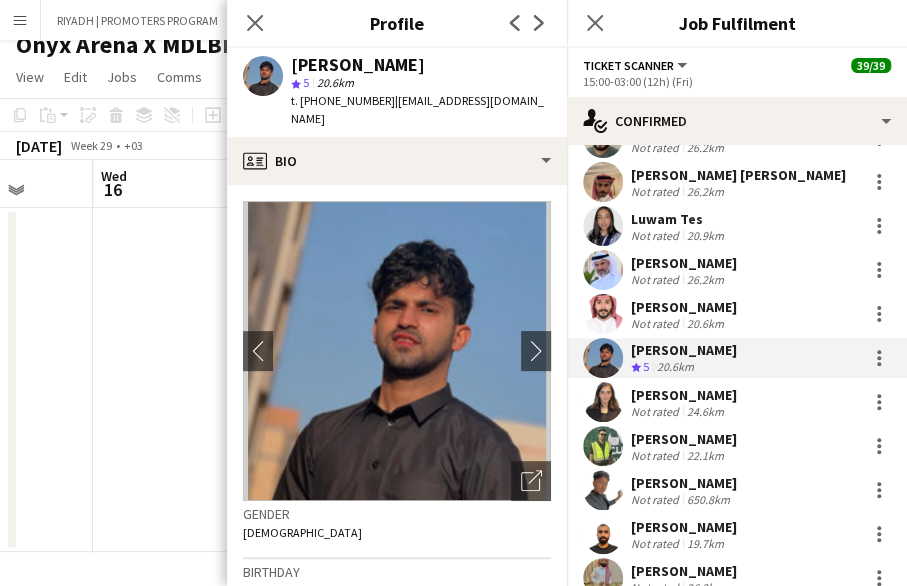 click on "Awatef Noori" at bounding box center [684, 395] 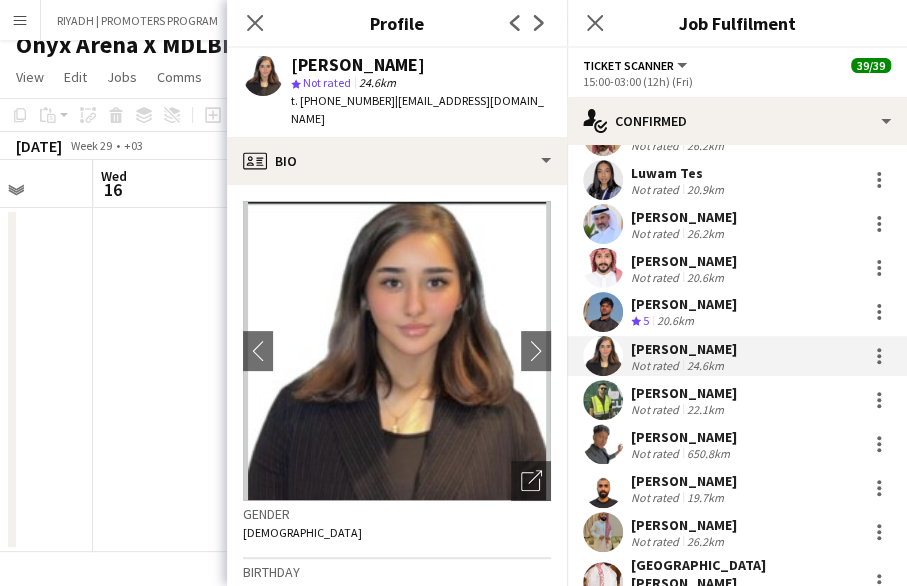 scroll, scrollTop: 617, scrollLeft: 0, axis: vertical 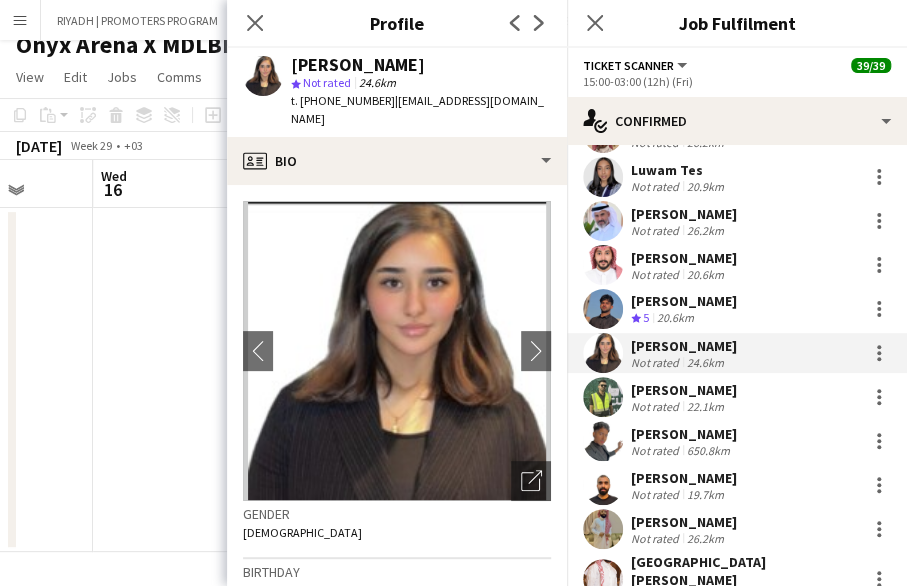 click on "Naif Mohsen" at bounding box center [684, 390] 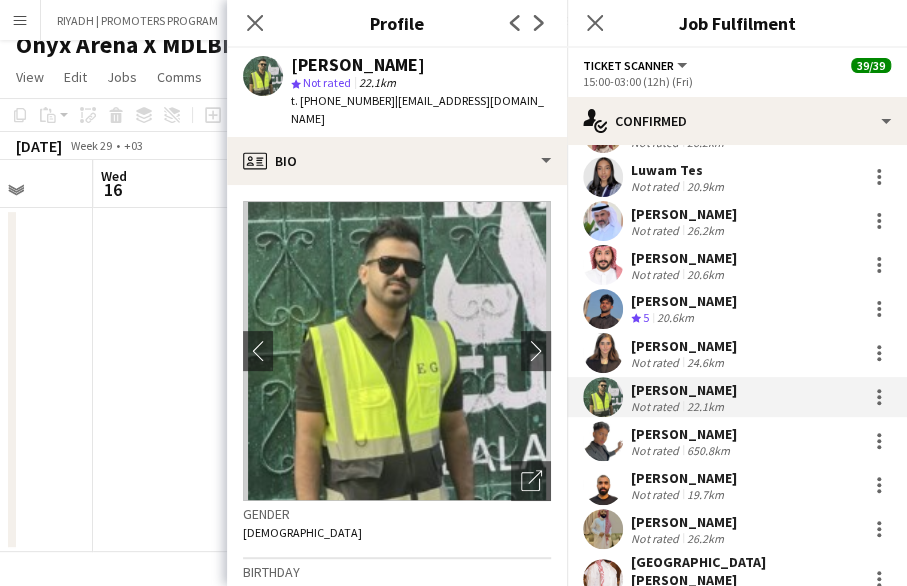 click on "Abdulmajed Alofi" at bounding box center [684, 434] 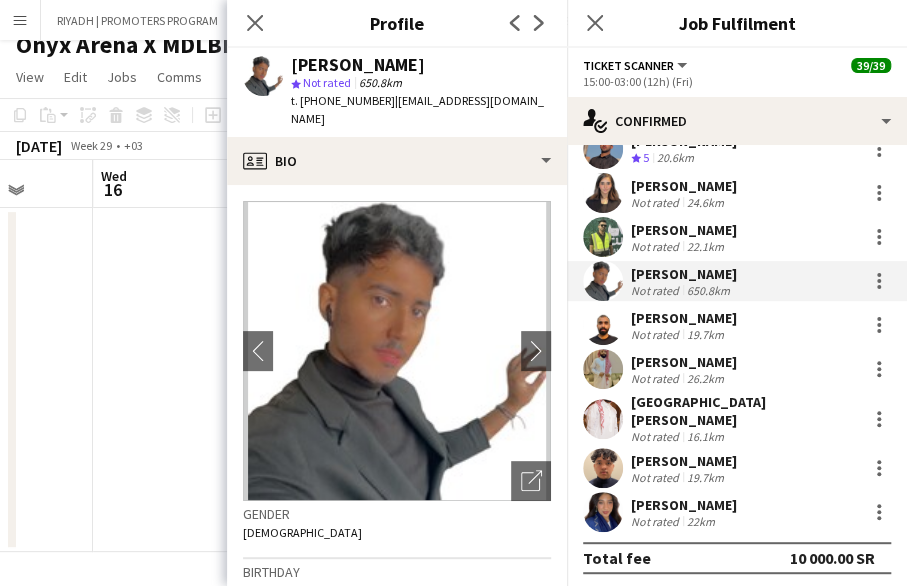 scroll, scrollTop: 780, scrollLeft: 0, axis: vertical 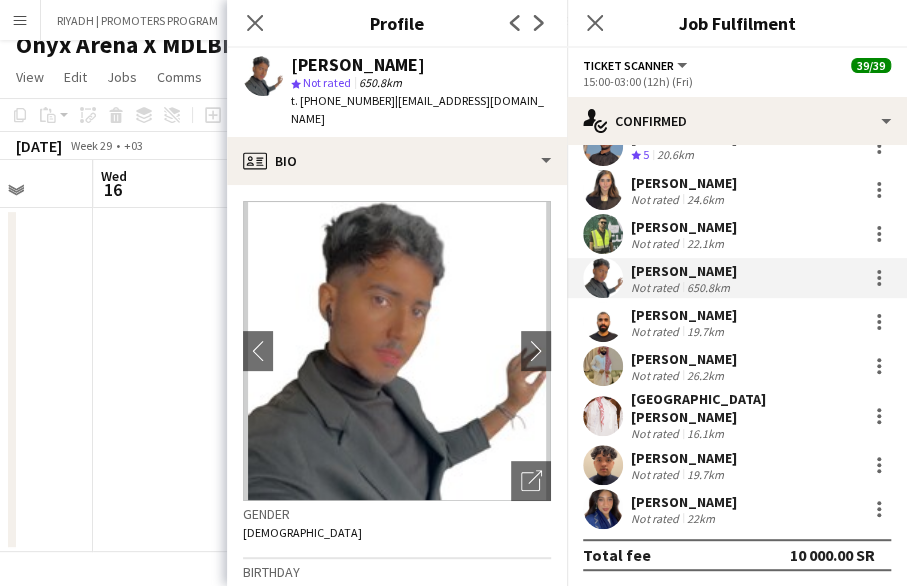 click on "Mahad Alabsi" at bounding box center (684, 315) 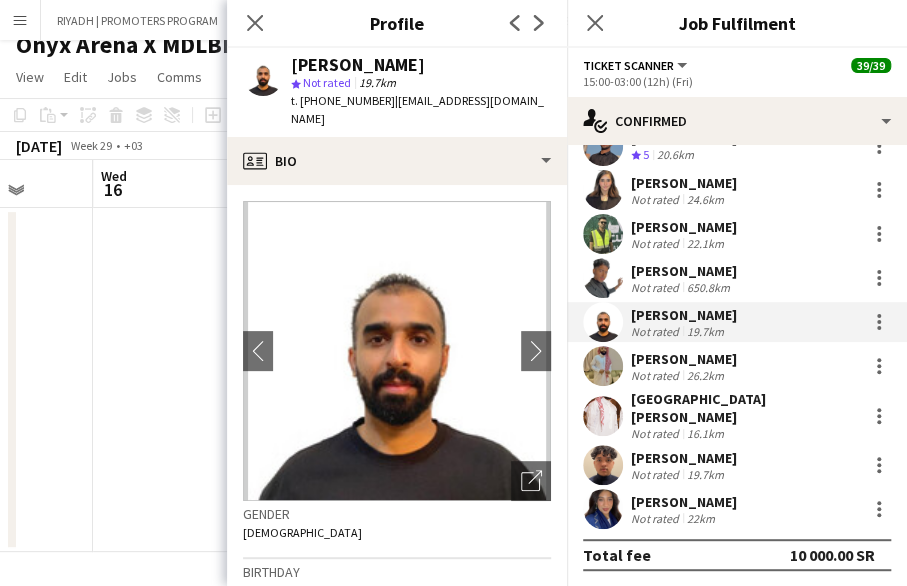 click on "Mohammed Fadaaq" at bounding box center (684, 359) 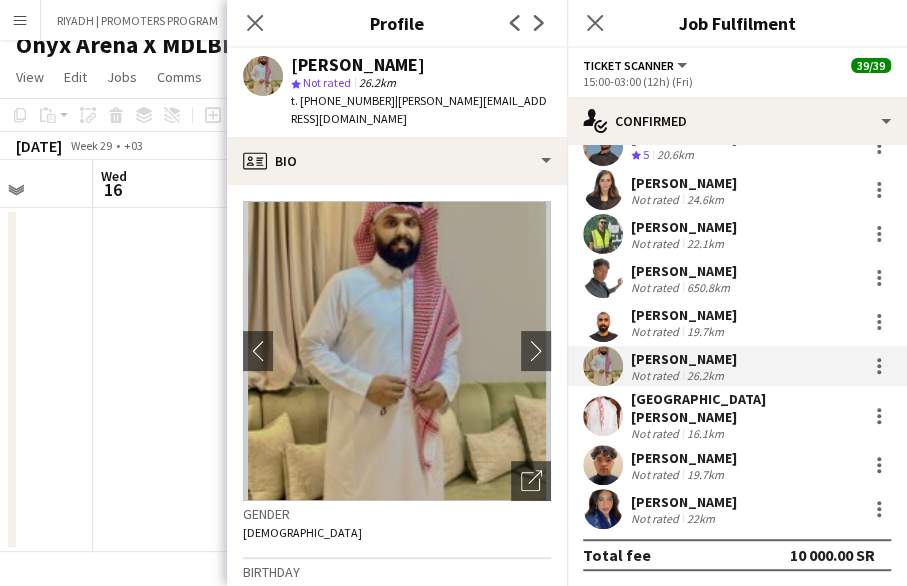 click on "Bandar Abu Samra" at bounding box center (745, 408) 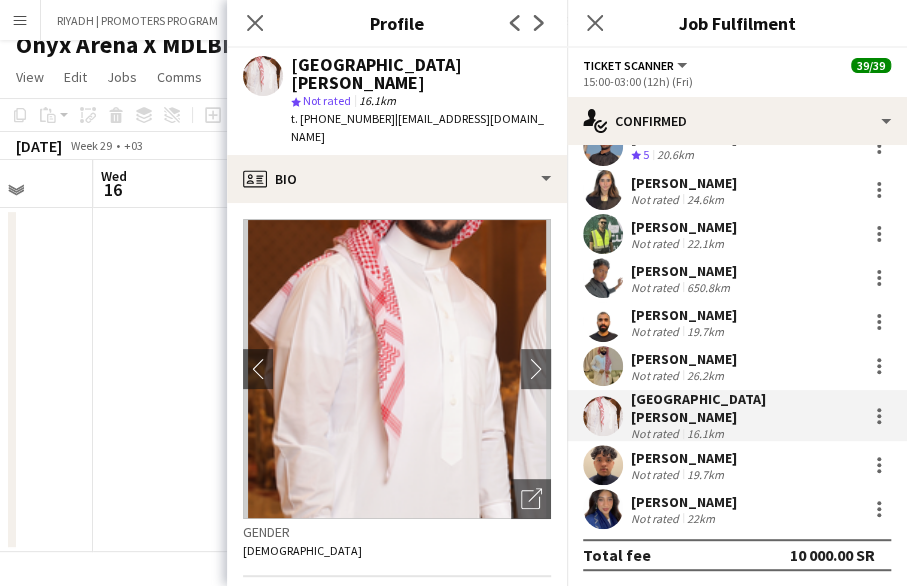 click on "ahmed fatani" at bounding box center (684, 458) 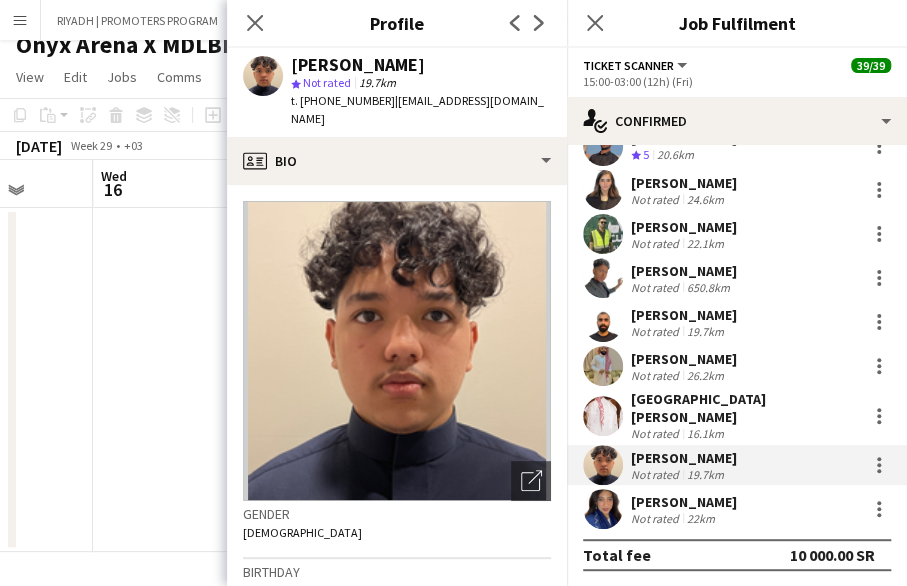 click on "Deena Mohammed" at bounding box center (684, 502) 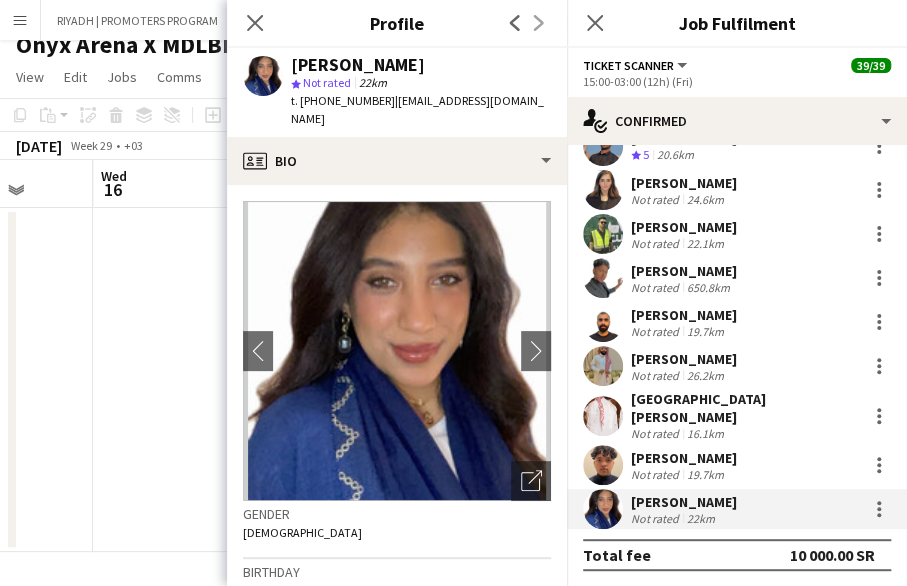 scroll, scrollTop: 780, scrollLeft: 0, axis: vertical 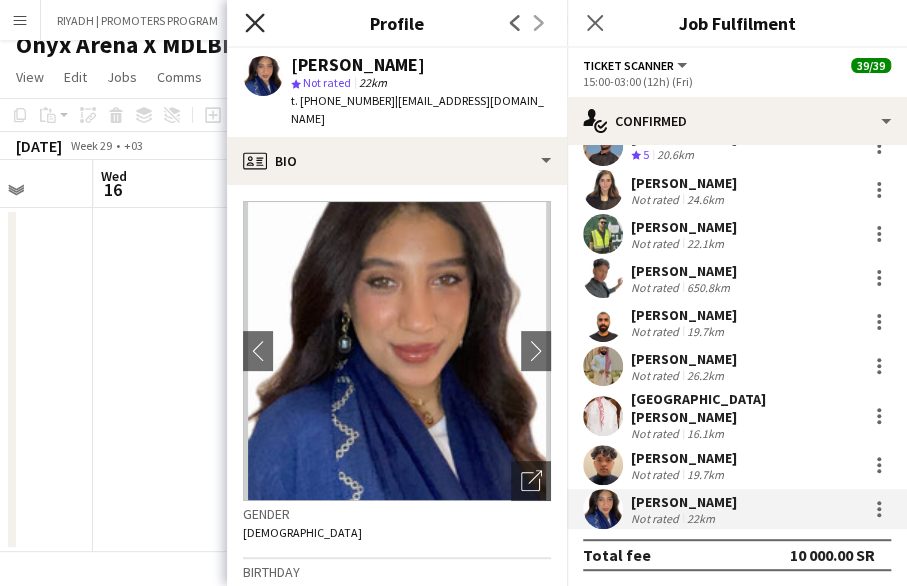 click on "Close pop-in" 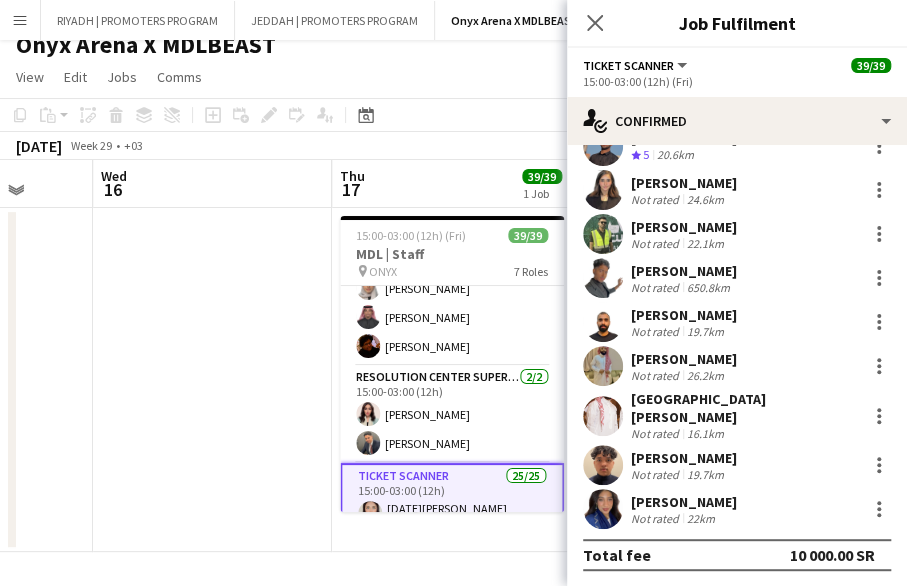 scroll, scrollTop: 297, scrollLeft: 0, axis: vertical 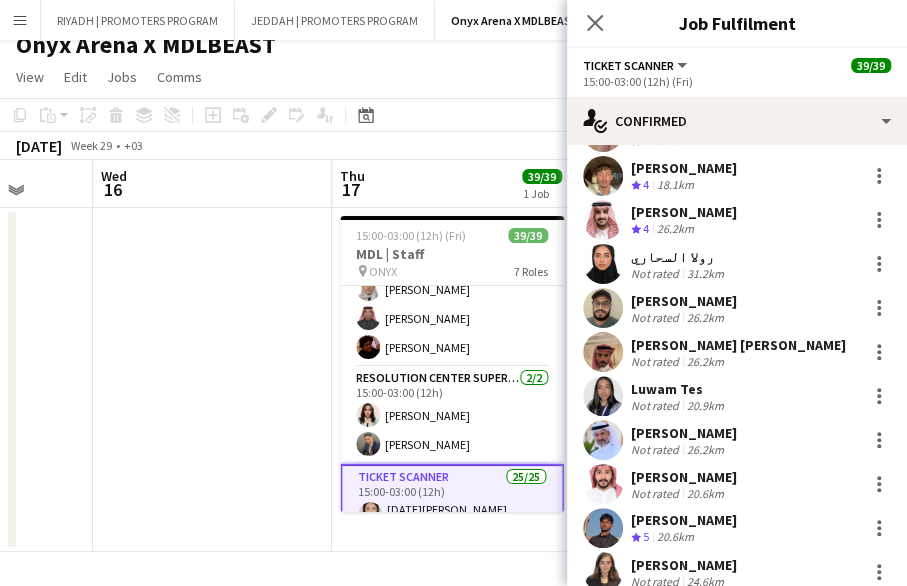 click on "Khalid Alghamdi" at bounding box center (684, 212) 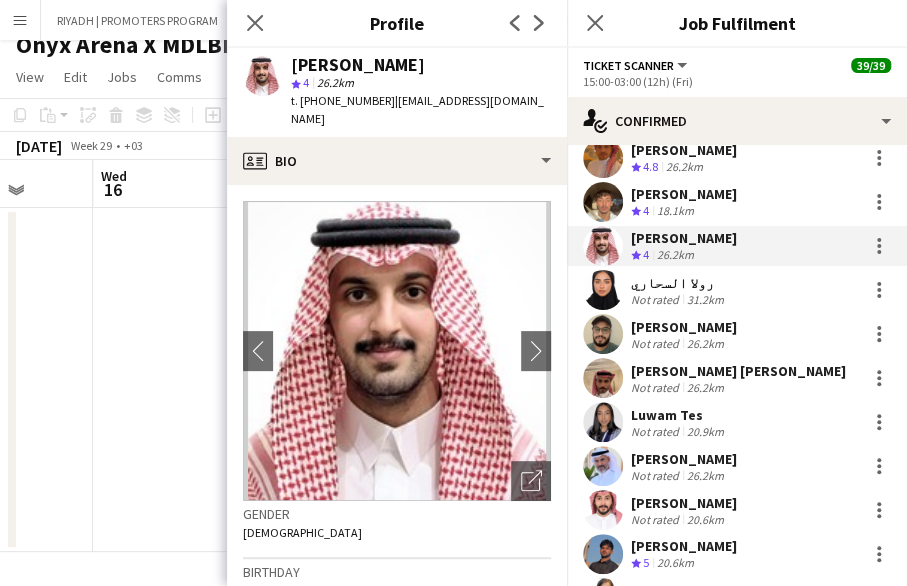 scroll, scrollTop: 336, scrollLeft: 0, axis: vertical 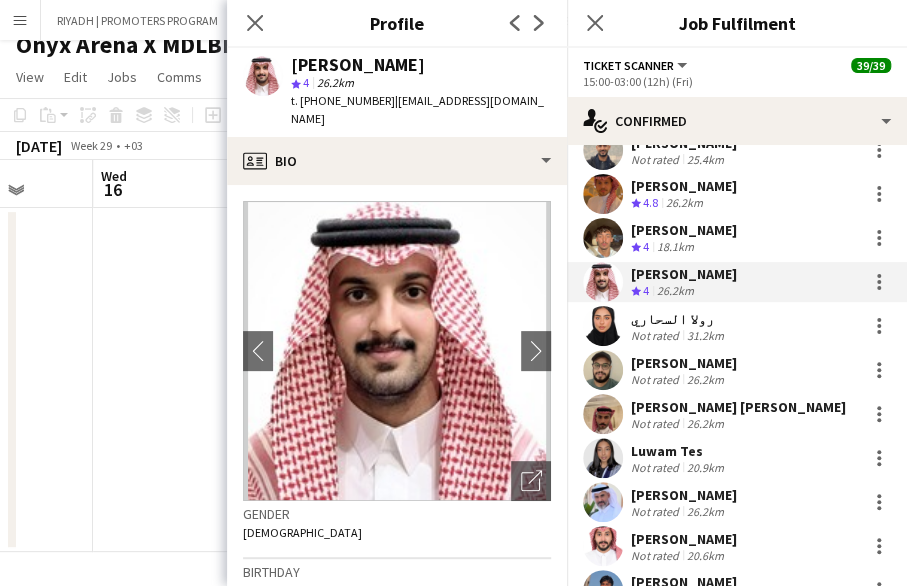 click on "Abdulkarim Ishag" at bounding box center [684, 230] 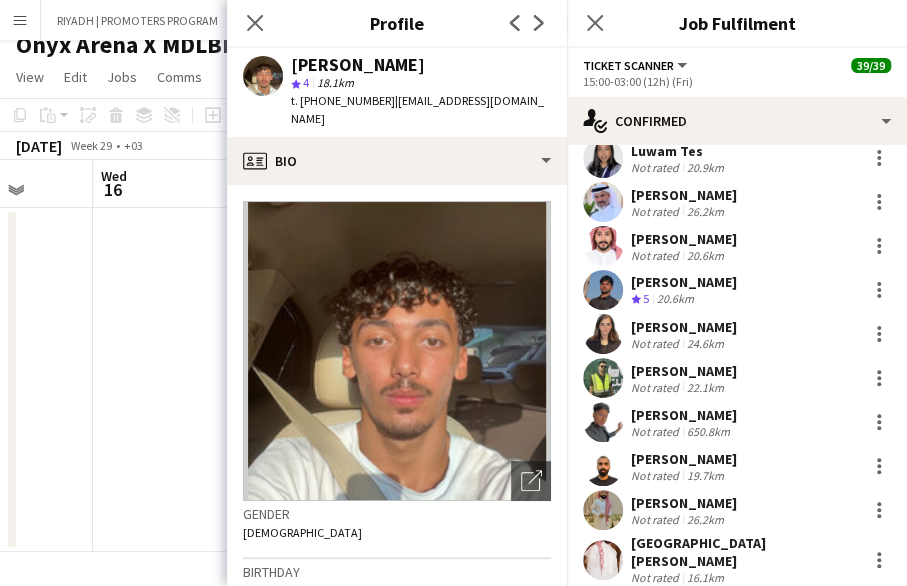 scroll, scrollTop: 780, scrollLeft: 0, axis: vertical 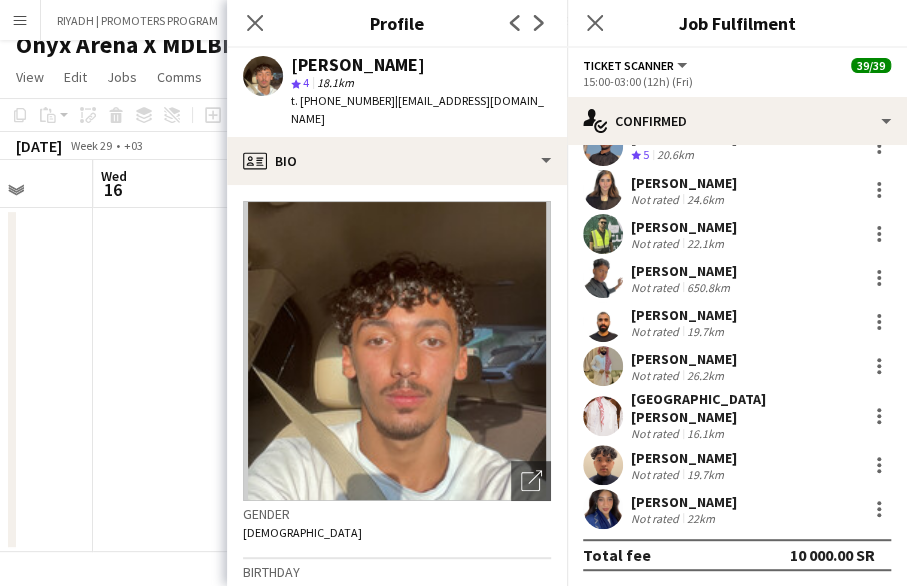 click on "Deena Mohammed" at bounding box center (684, 502) 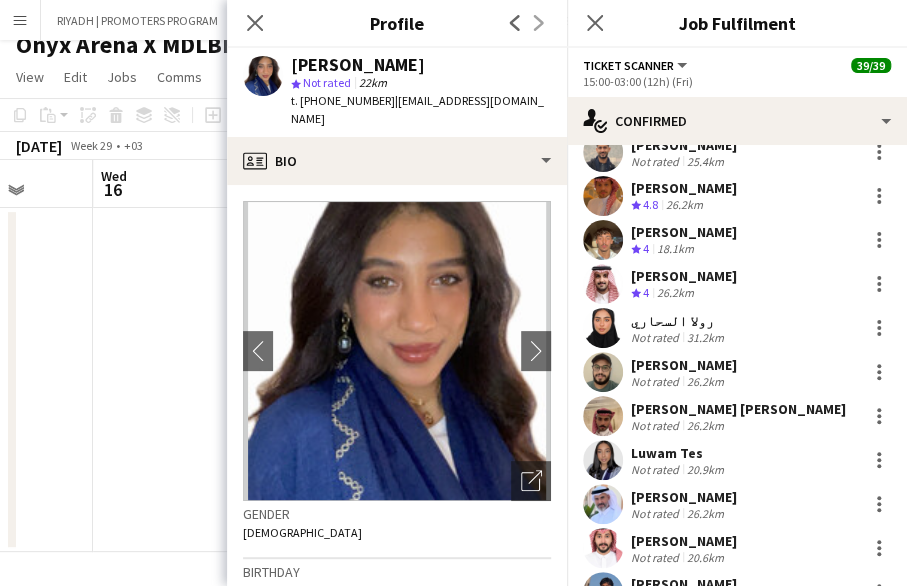 scroll, scrollTop: 332, scrollLeft: 0, axis: vertical 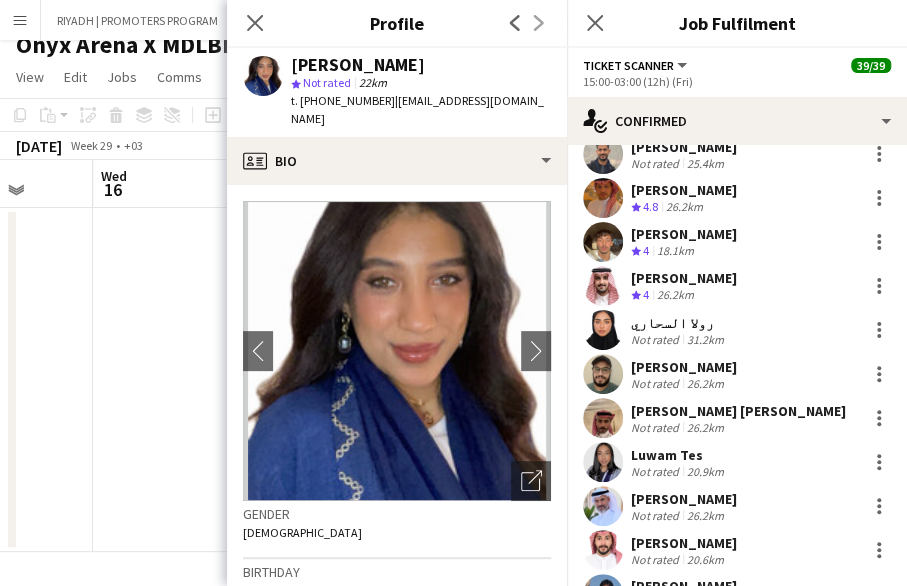 click on "Khalid Alghamdi" at bounding box center [684, 278] 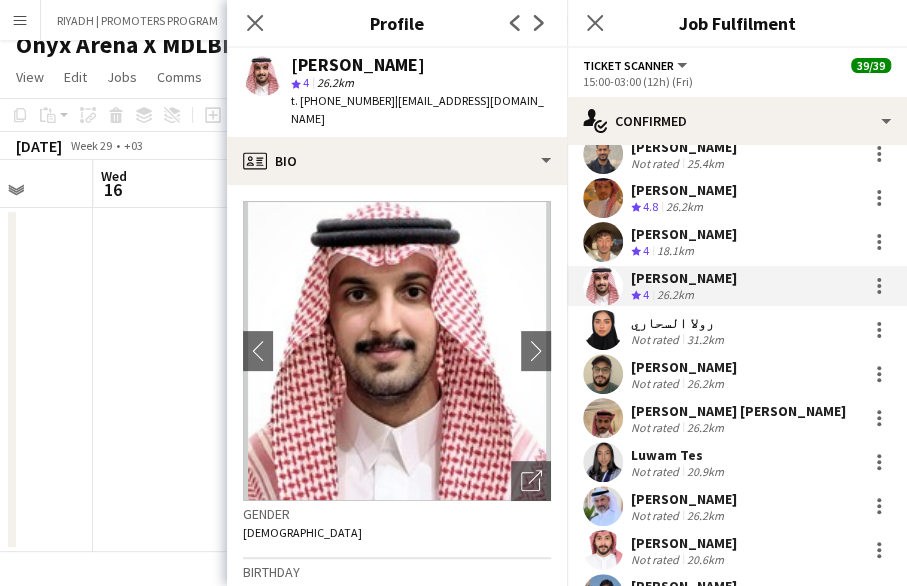 click on "رولا السحاري" at bounding box center [679, 323] 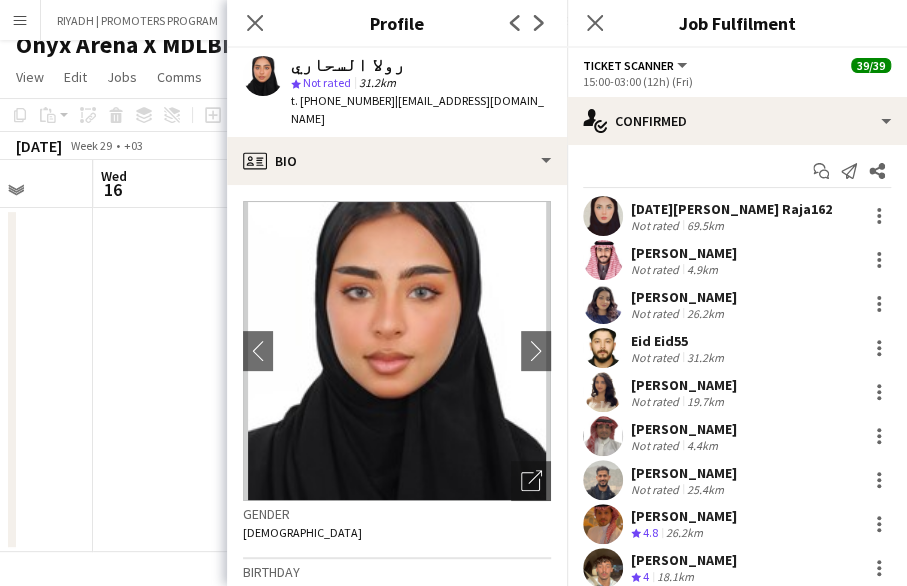 scroll, scrollTop: 0, scrollLeft: 0, axis: both 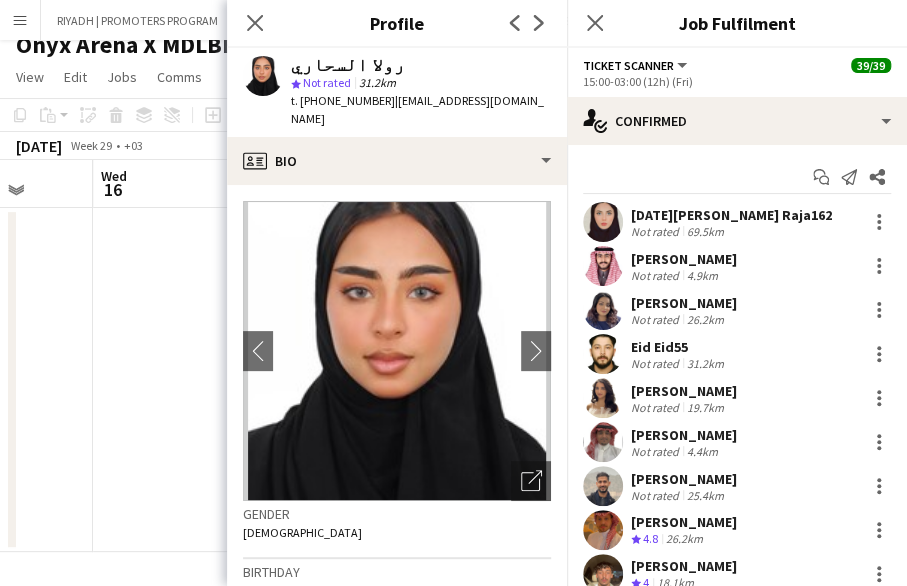 click on "‏Raja Abdul Rahman AlSahari Raja162" at bounding box center (731, 215) 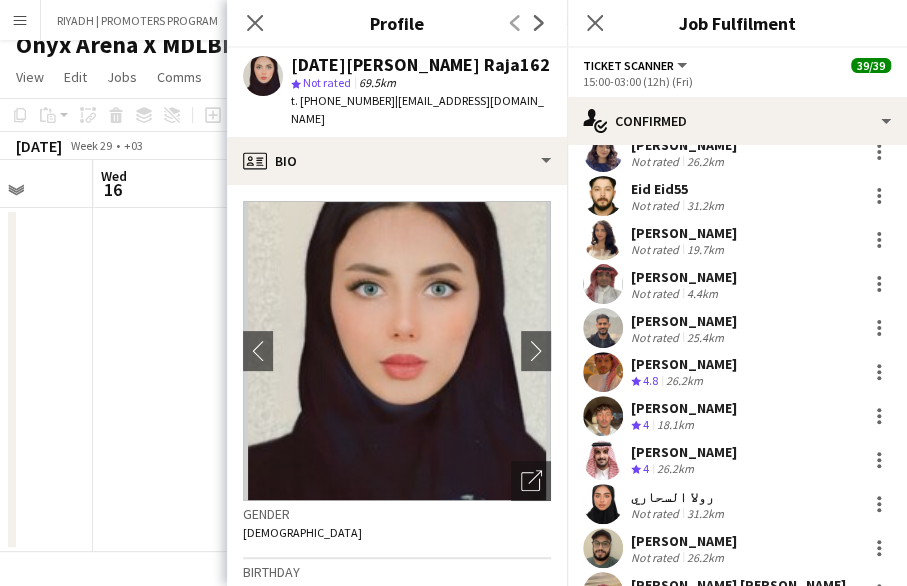 scroll, scrollTop: 163, scrollLeft: 0, axis: vertical 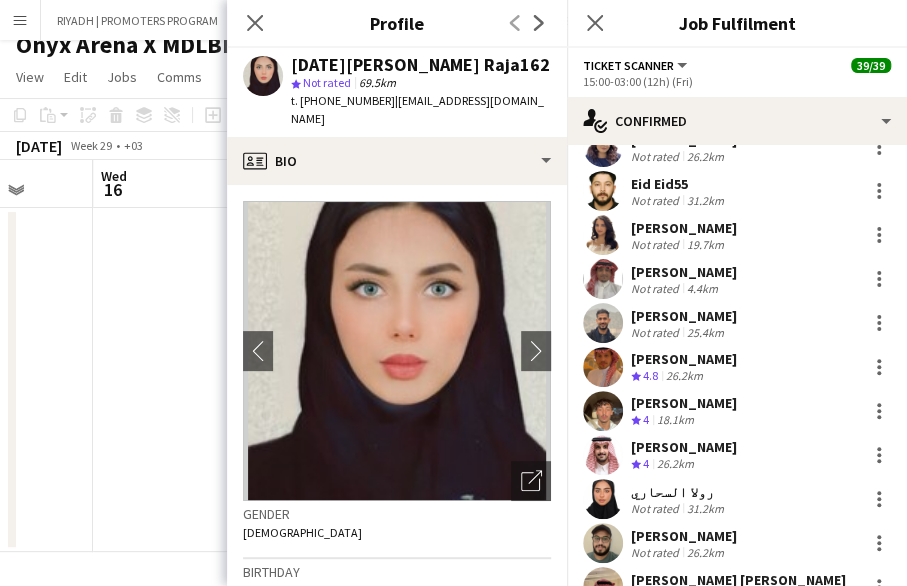 click on "رولا السحاري   Not rated   31.2km" at bounding box center [737, 499] 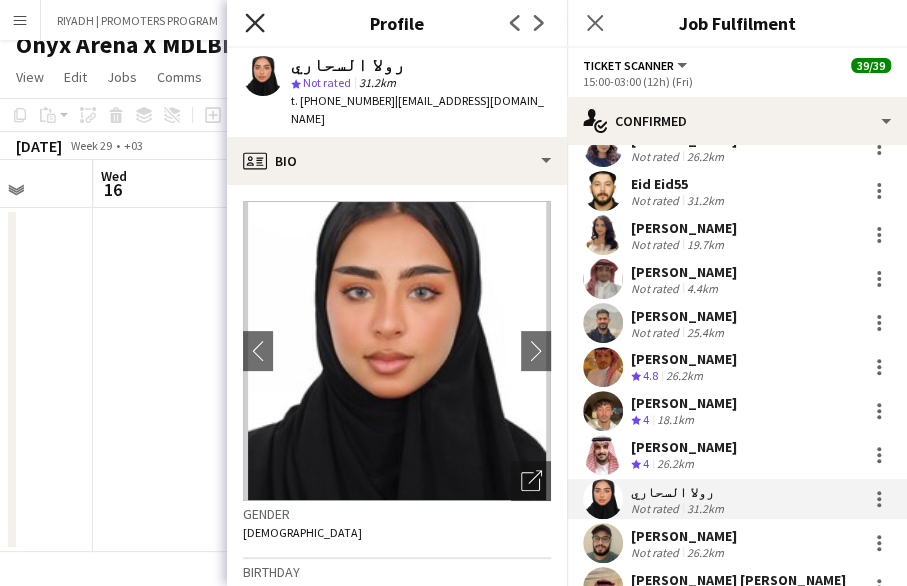 click 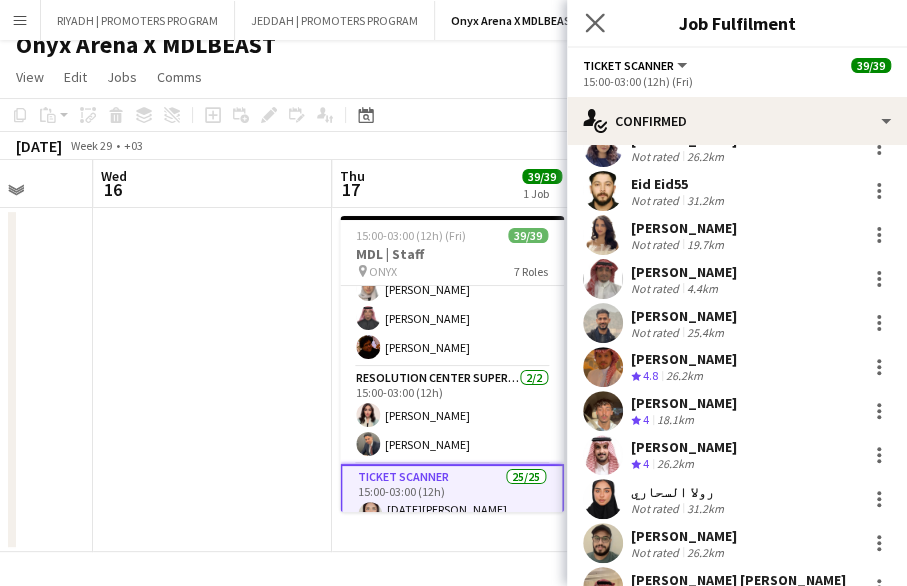 click on "Close pop-in" 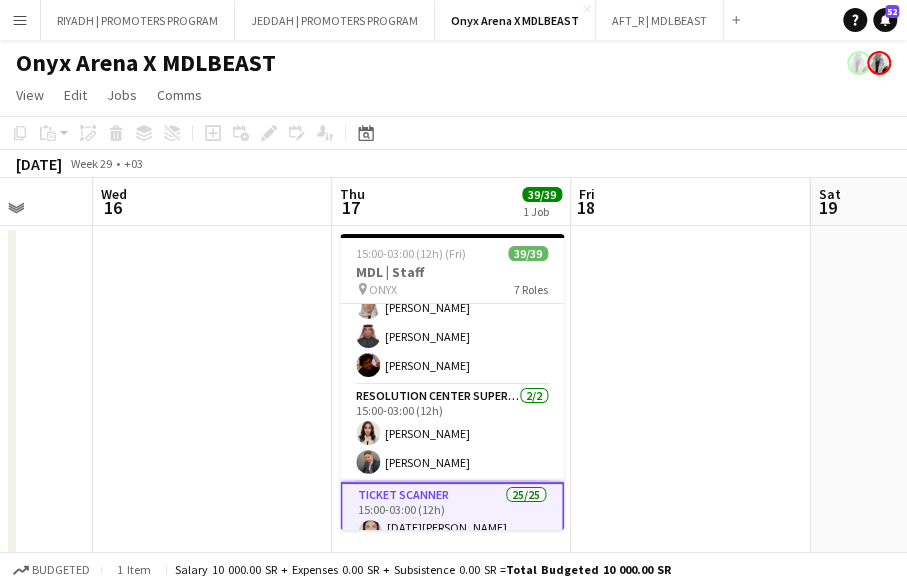 scroll, scrollTop: 18, scrollLeft: 0, axis: vertical 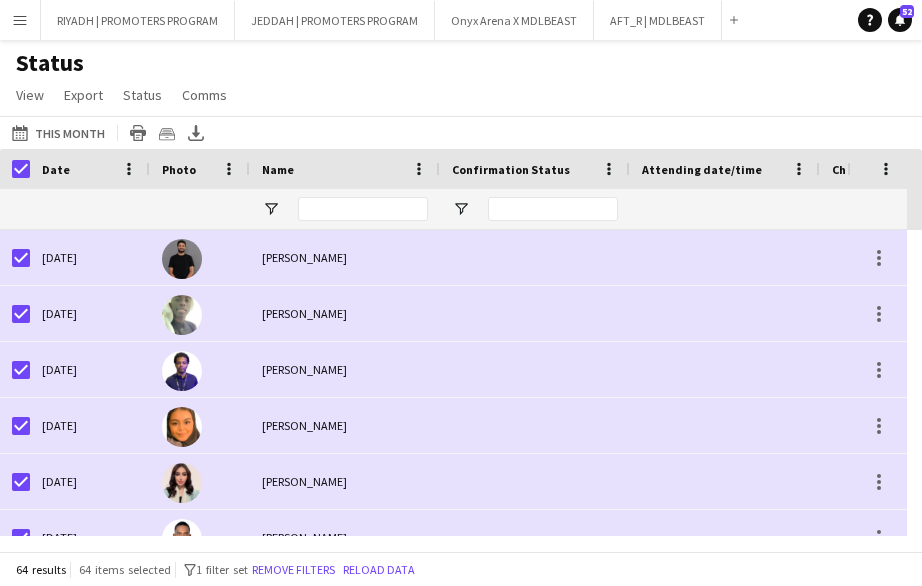 click on "Menu" at bounding box center [20, 20] 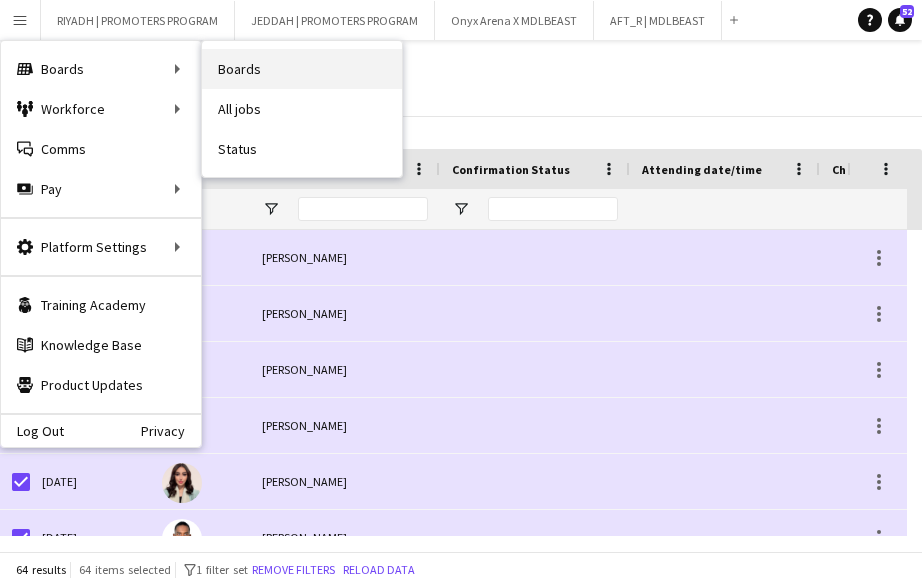 click on "Boards" at bounding box center [302, 69] 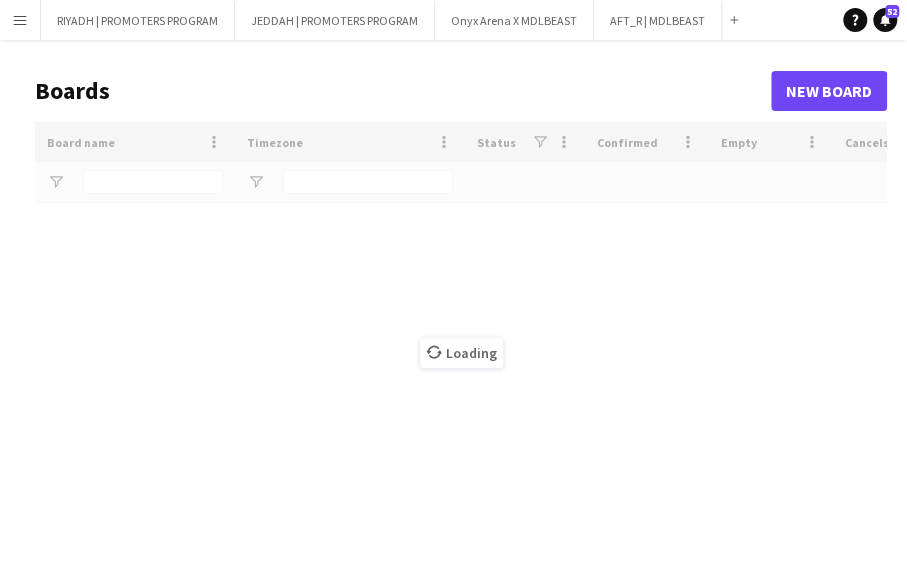 type on "***" 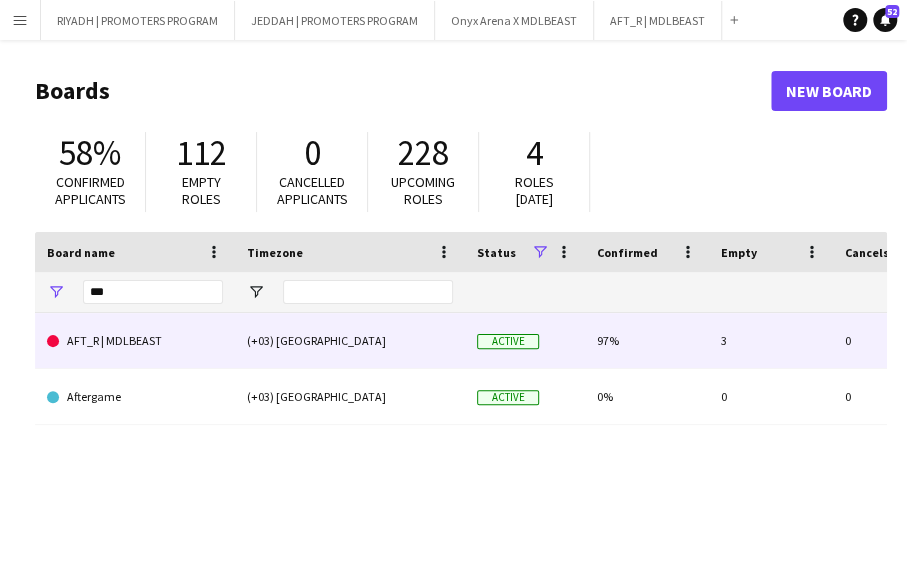 click on "AFT_R | MDLBEAST" 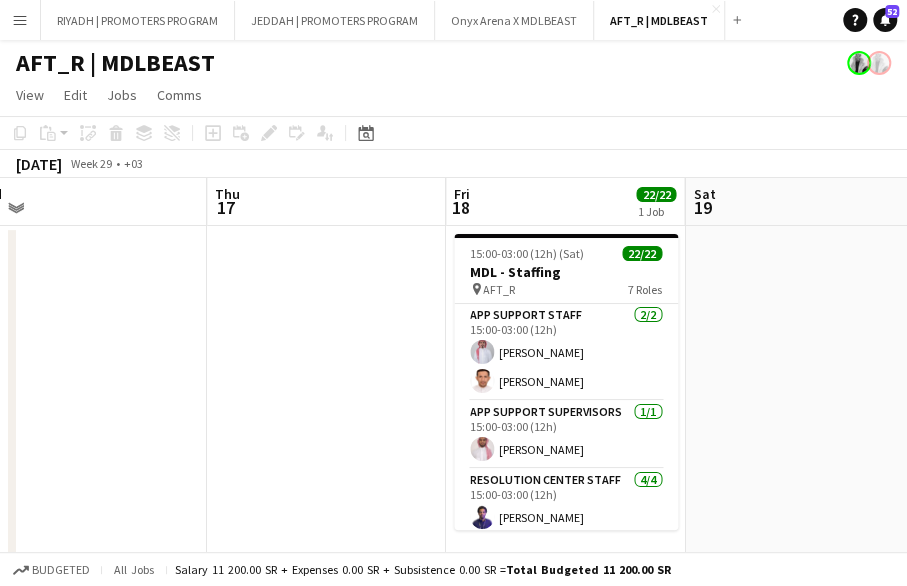 scroll, scrollTop: 0, scrollLeft: 752, axis: horizontal 